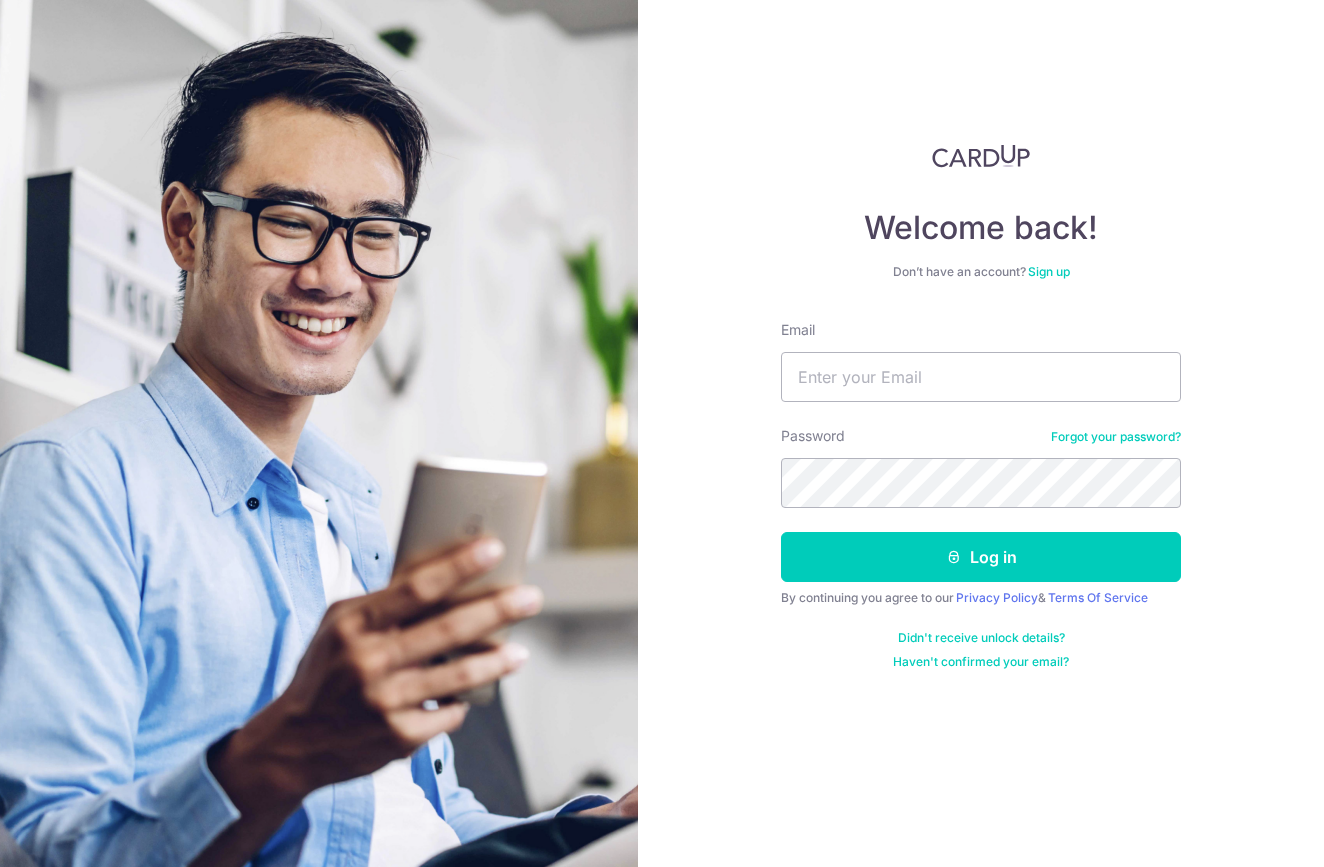 scroll, scrollTop: 0, scrollLeft: 0, axis: both 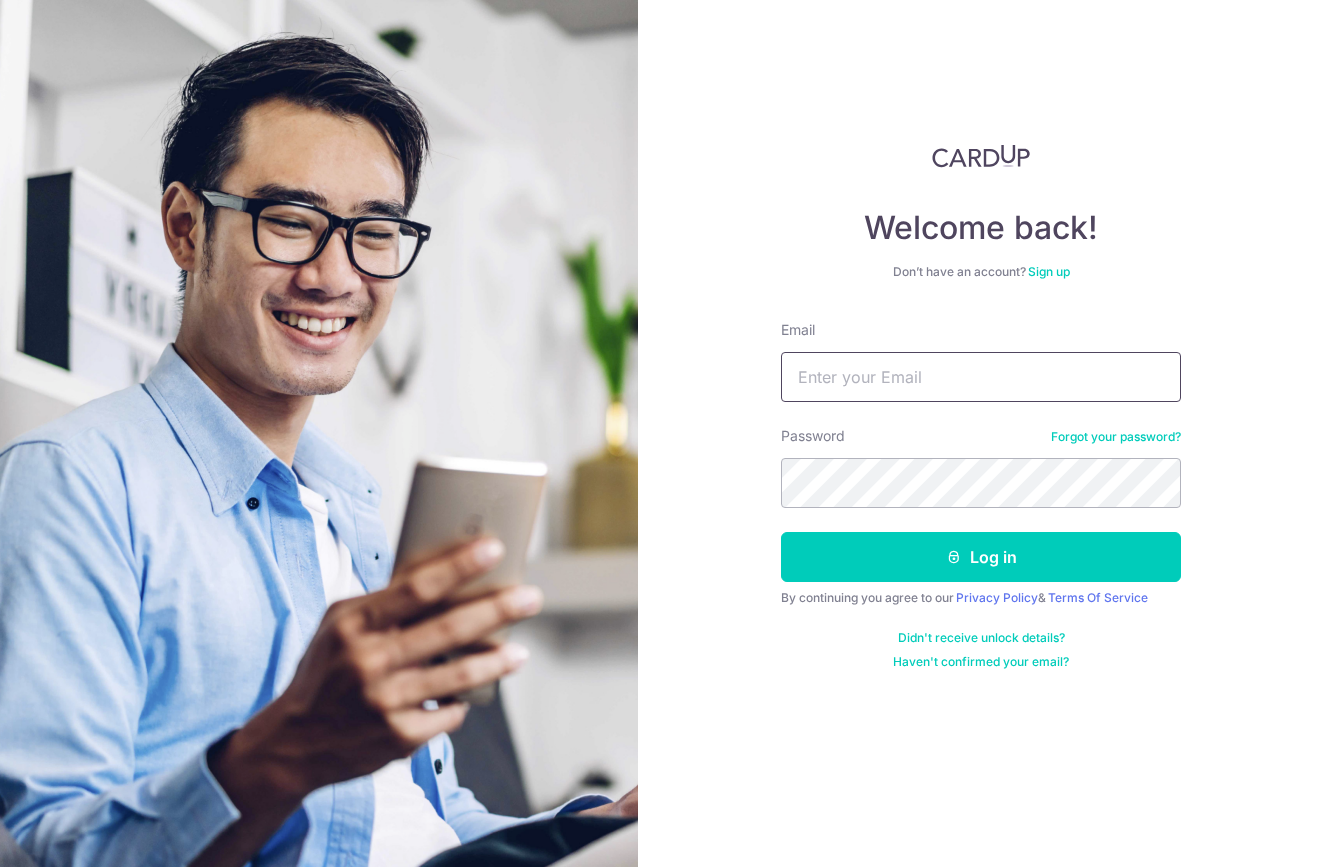 type on "[USERNAME]@[DOMAIN].com" 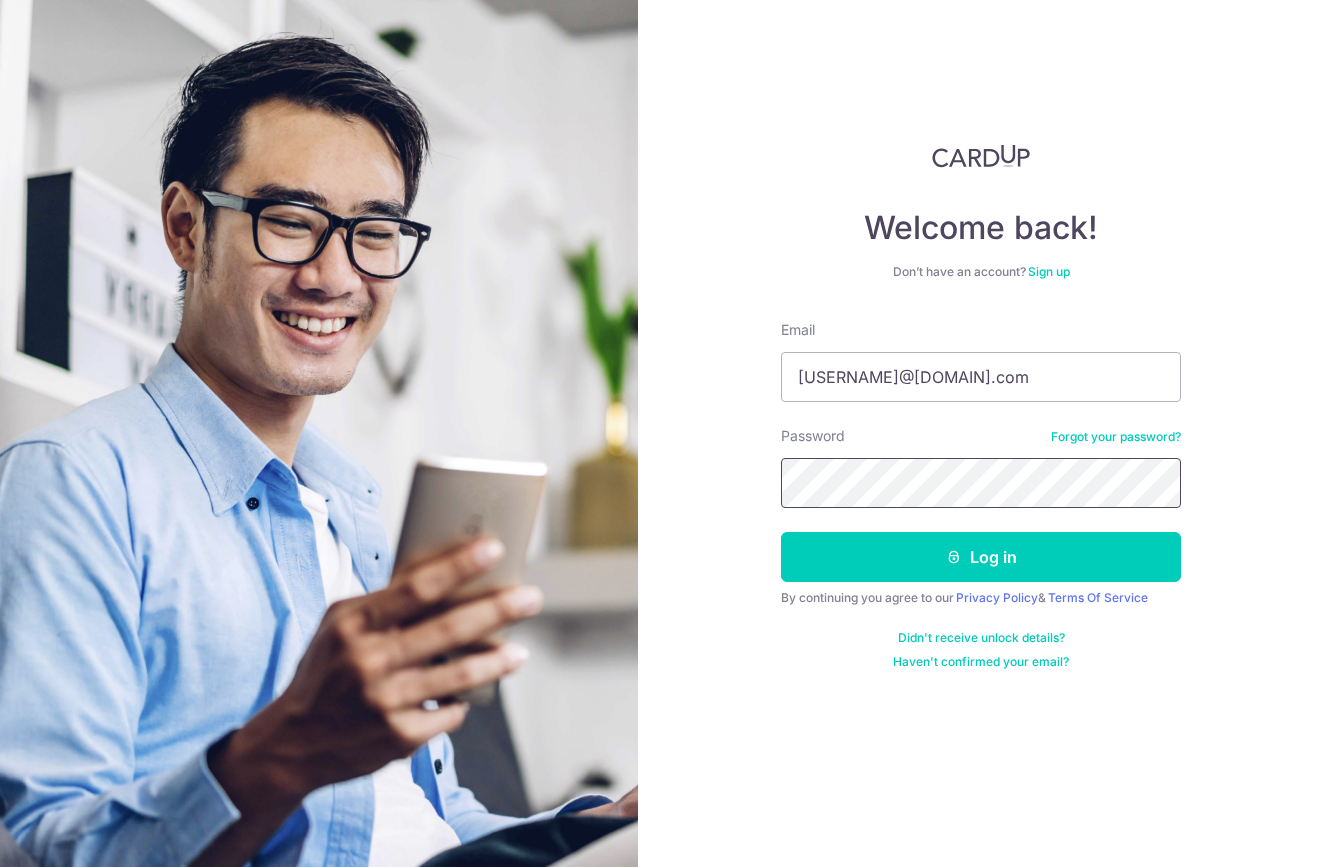 click on "Log in" at bounding box center [981, 557] 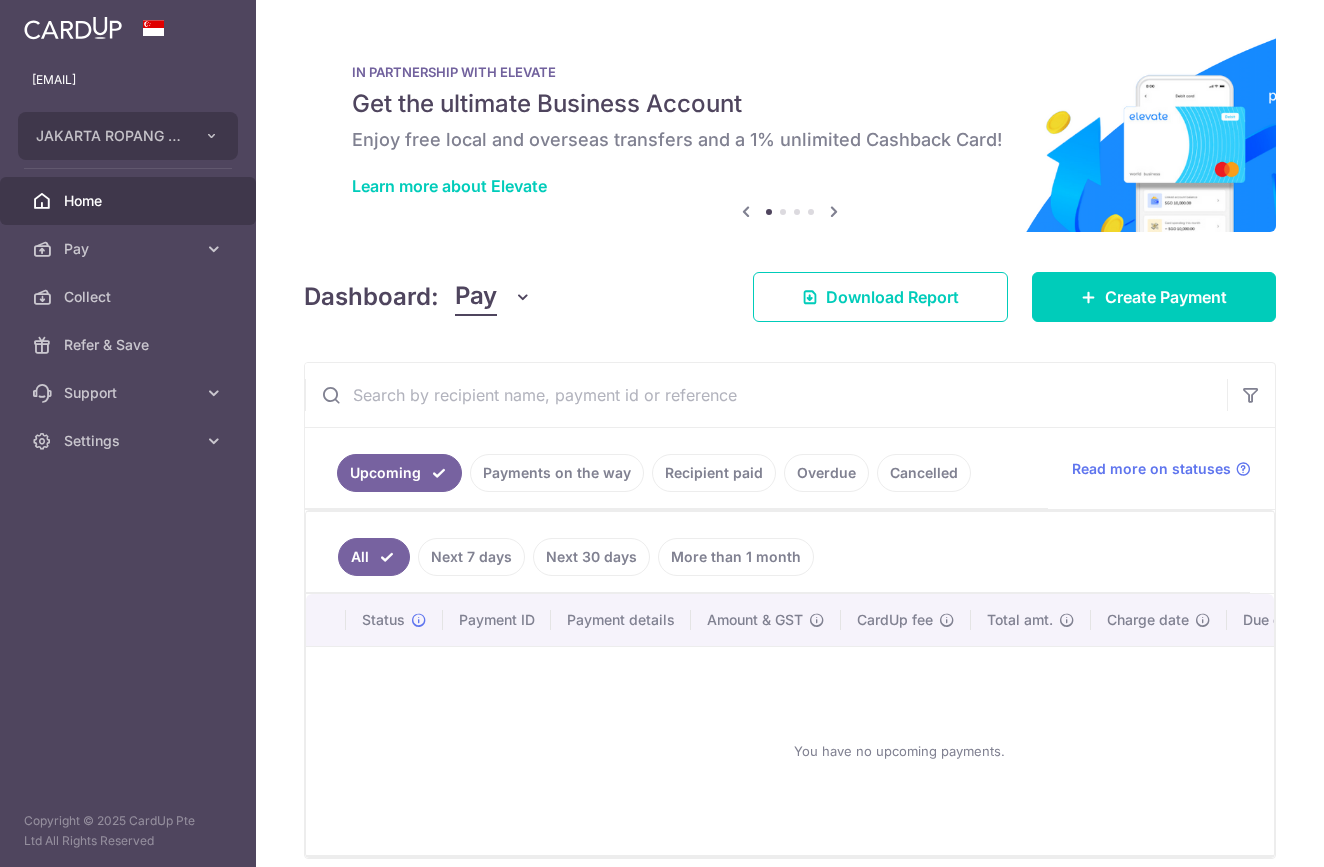 scroll, scrollTop: 0, scrollLeft: 0, axis: both 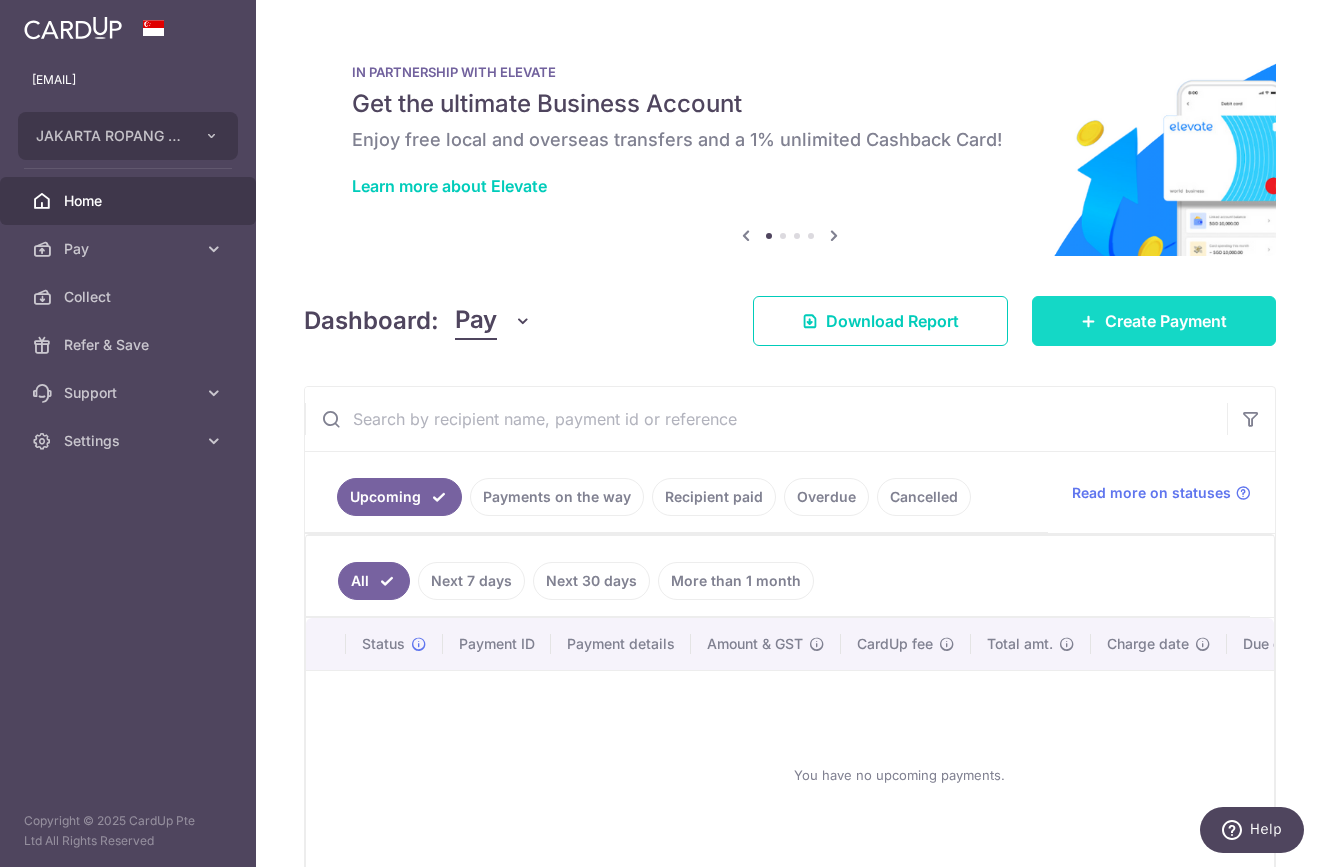 click on "Create Payment" at bounding box center (1166, 321) 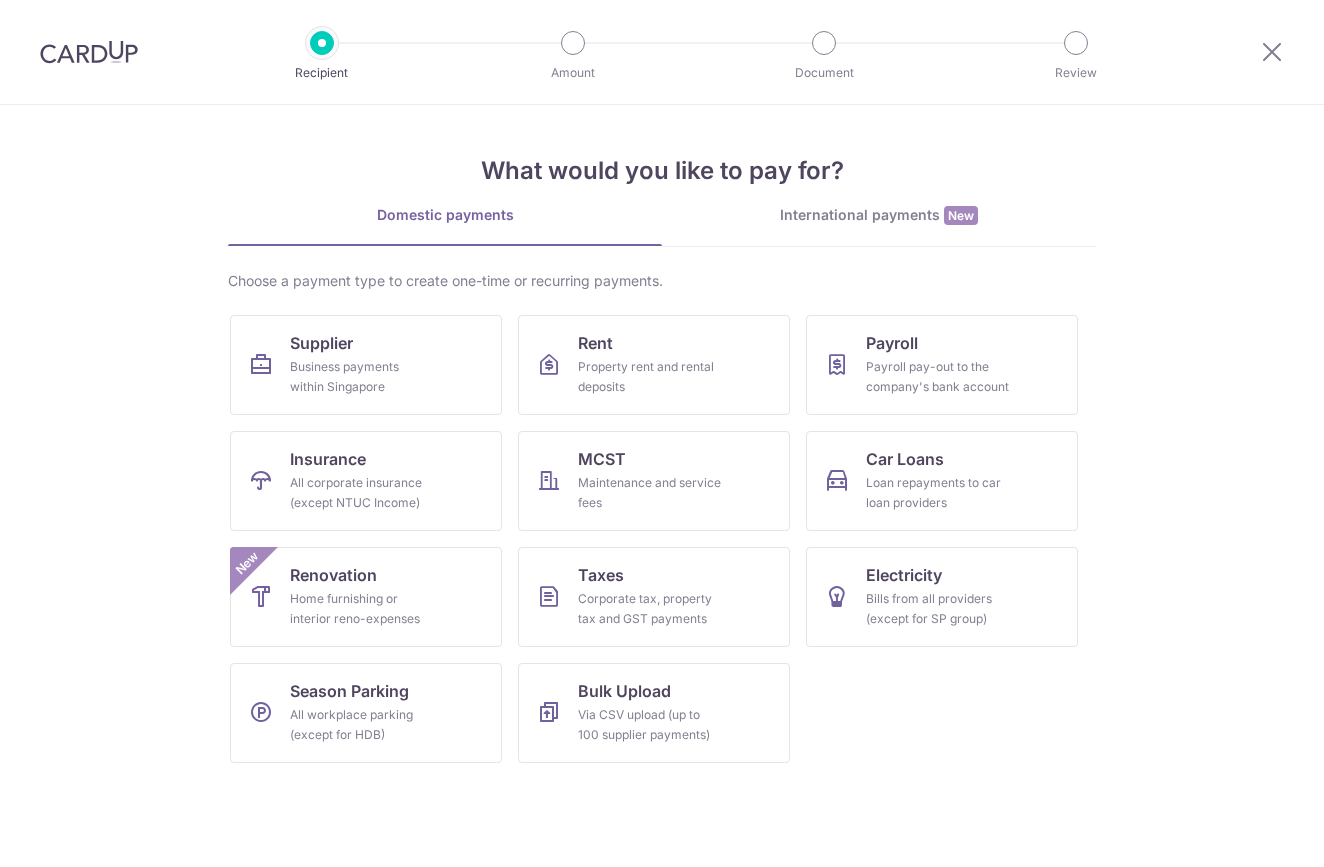 scroll, scrollTop: 0, scrollLeft: 0, axis: both 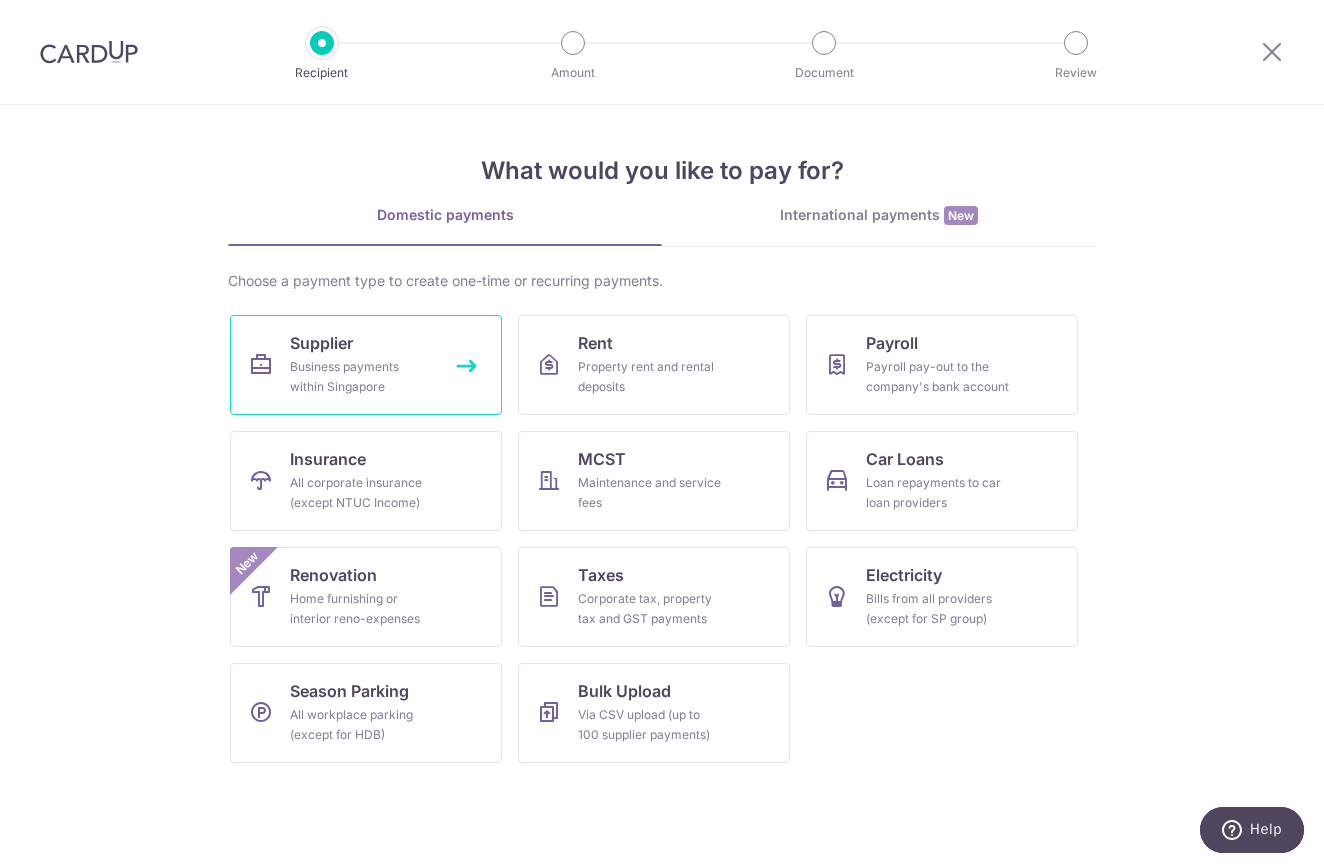 click on "Business payments within Singapore" at bounding box center [362, 377] 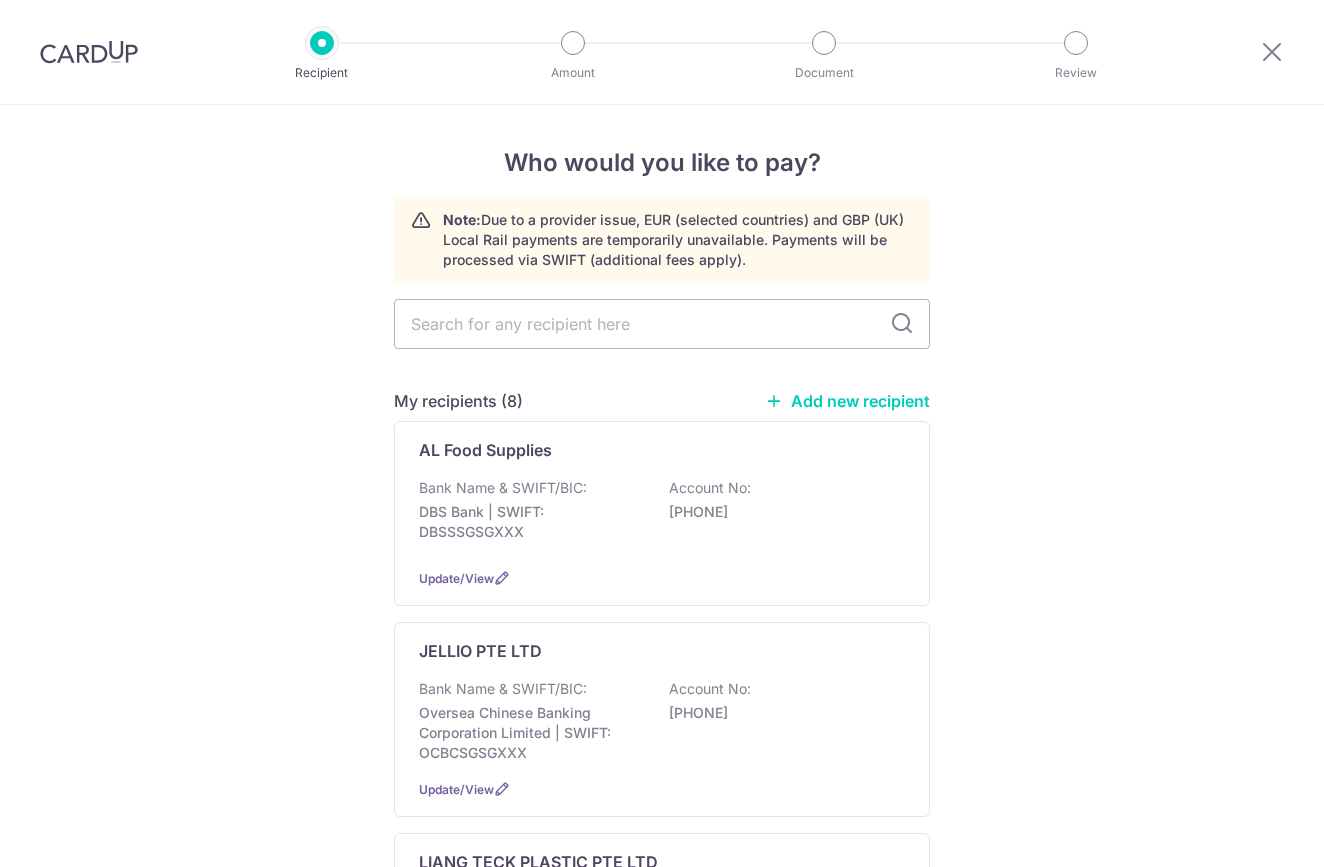scroll, scrollTop: 0, scrollLeft: 0, axis: both 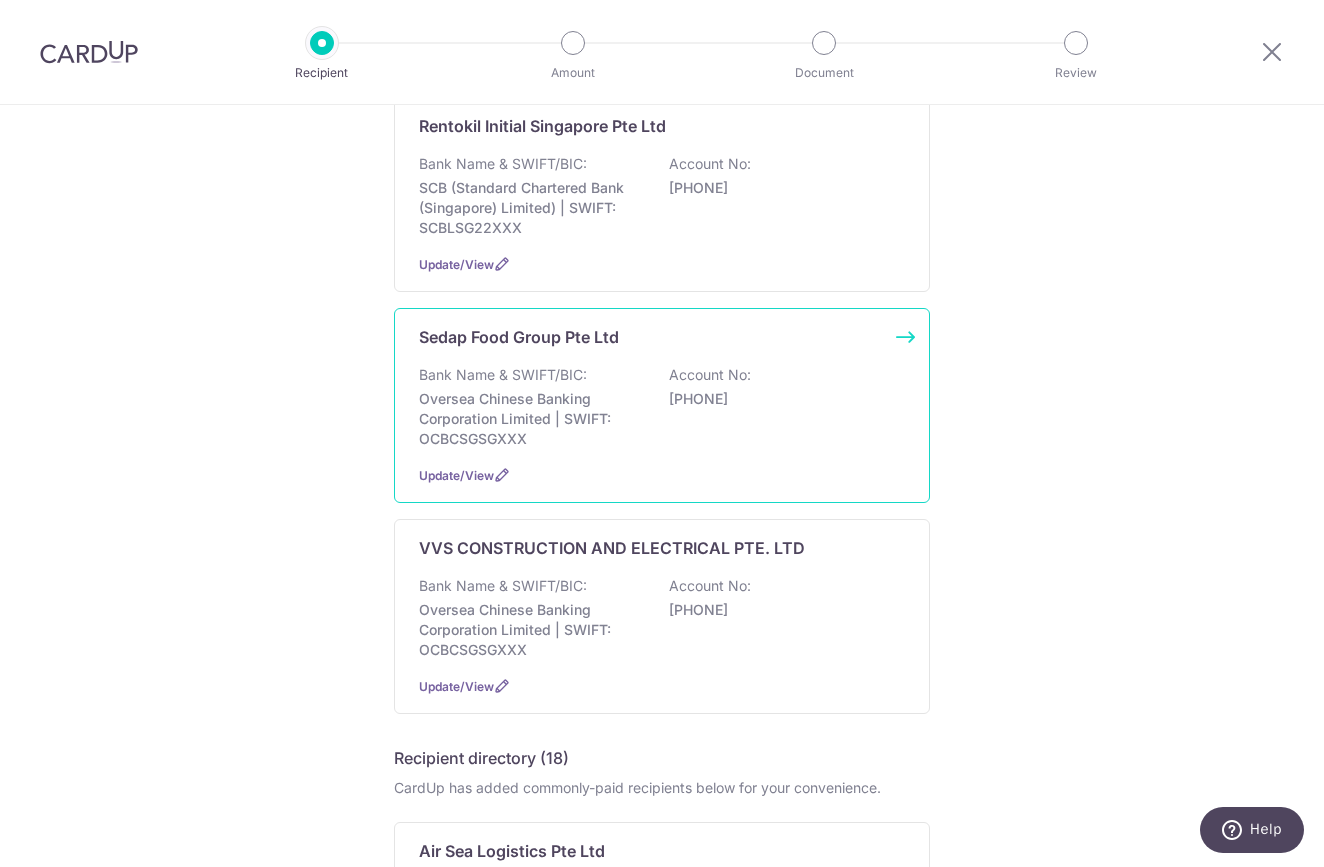 click on "Sedap Food Group Pte Ltd" at bounding box center [650, 337] 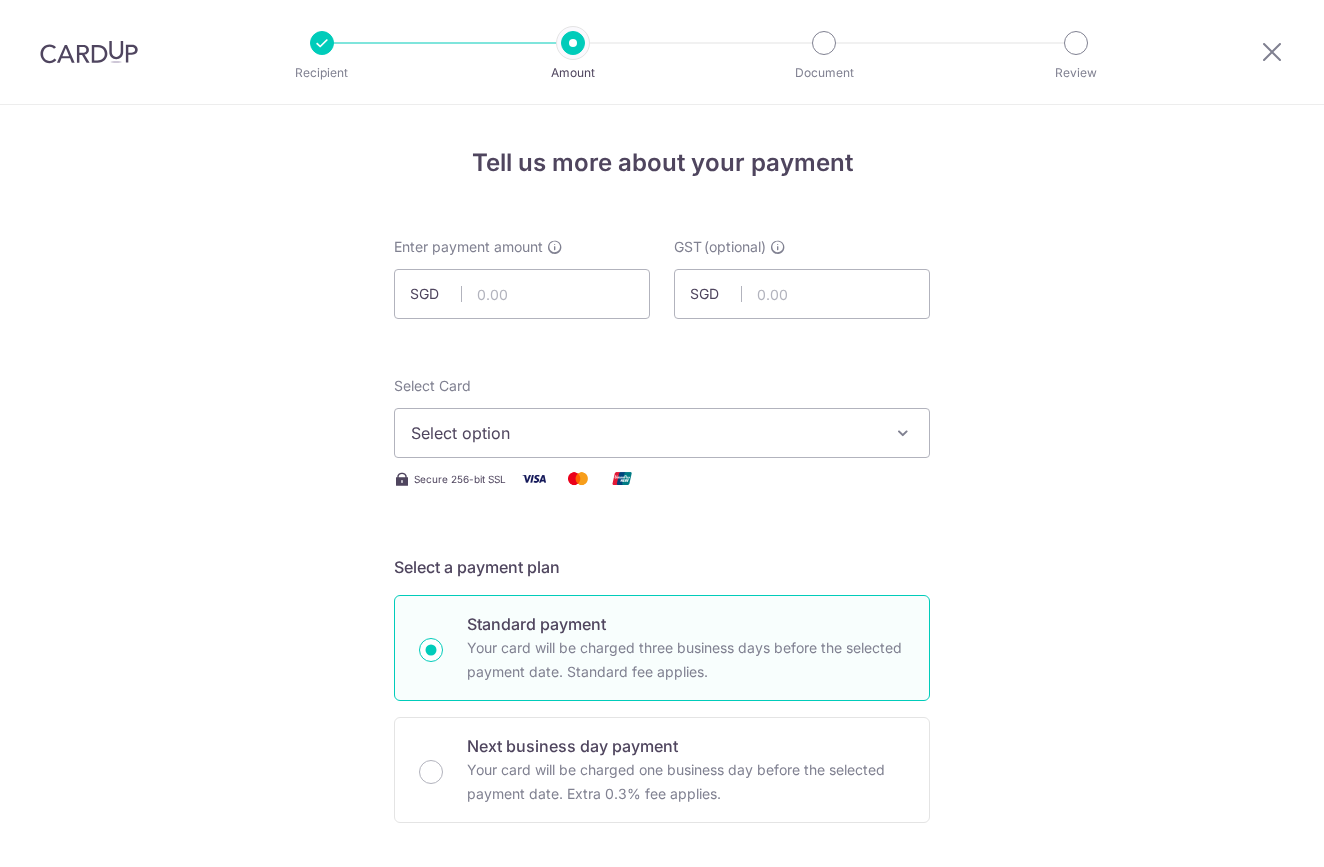 scroll, scrollTop: 0, scrollLeft: 0, axis: both 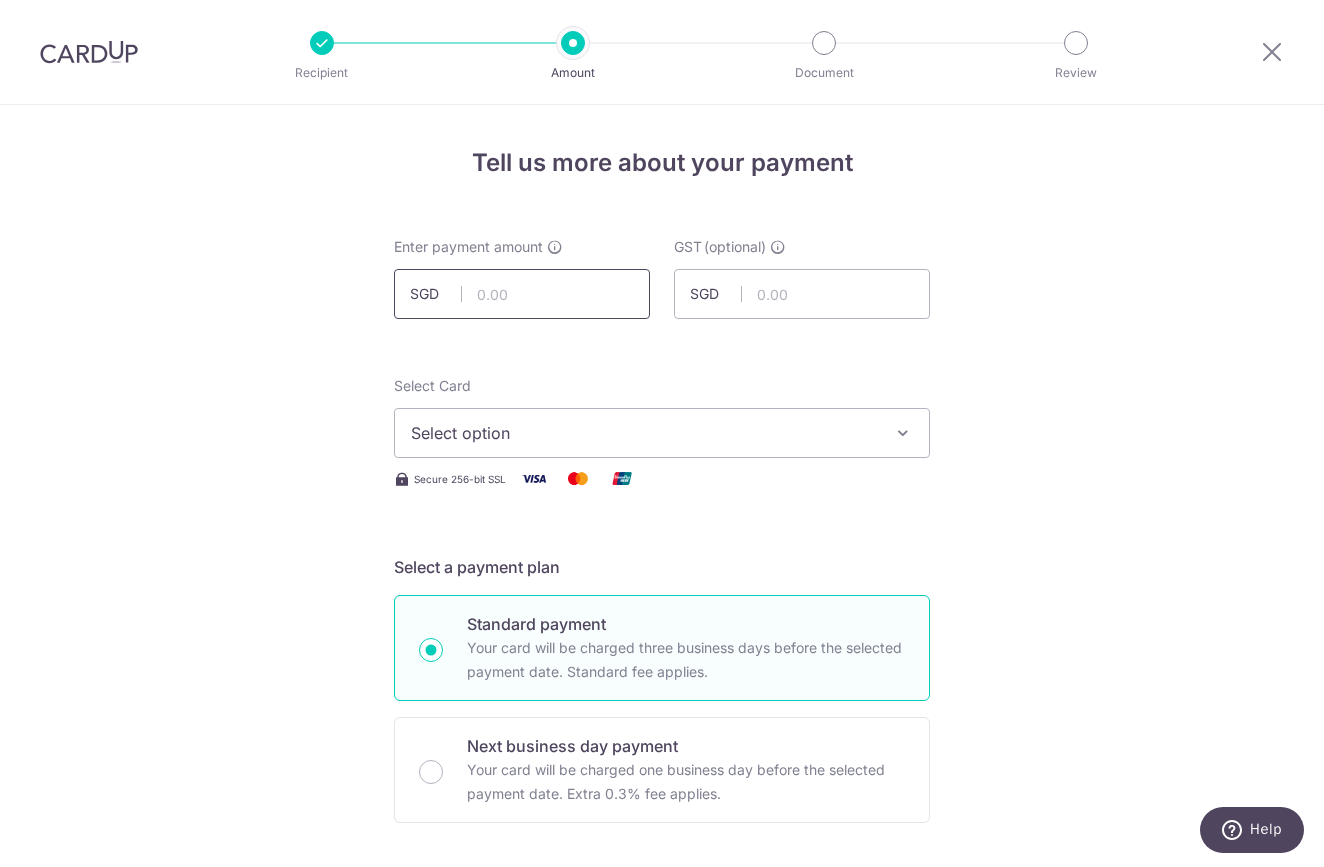 click at bounding box center (522, 294) 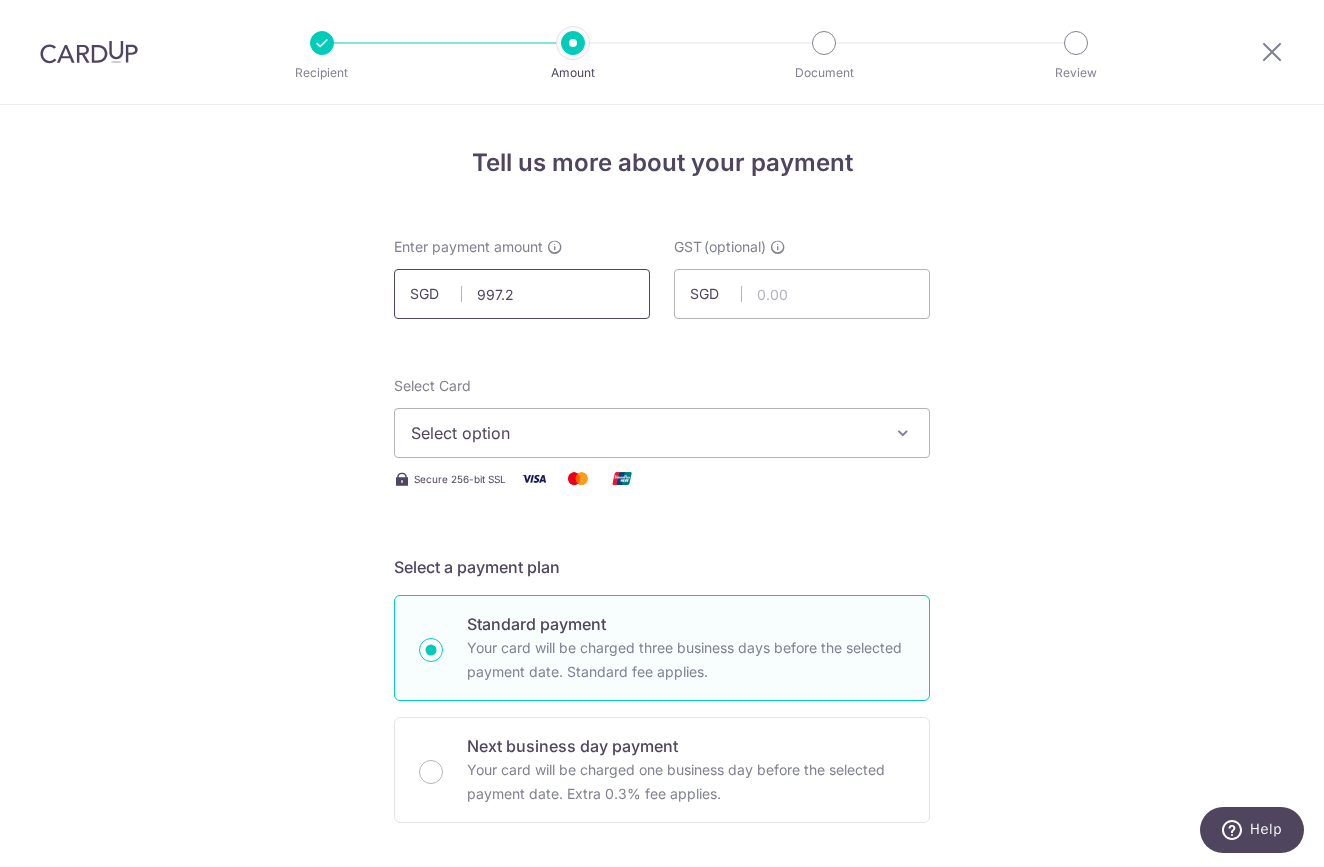 type on "997.20" 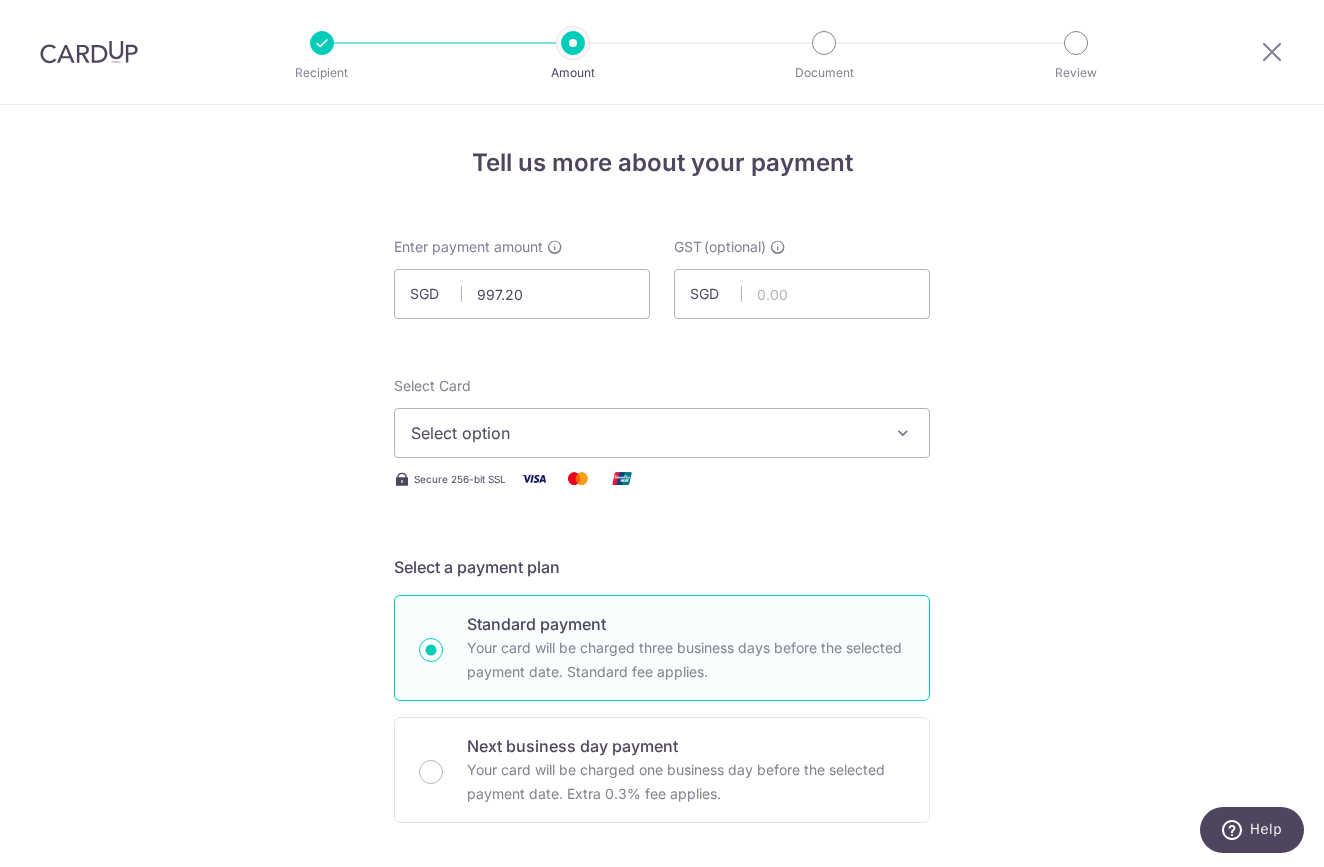 click on "Tell us more about your payment
Enter payment amount
SGD
997.20
GST
(optional)
SGD
Select Card
Select option
Add credit card
Your Cards
**** 7291
**** 1223
**** 9906
**** 1004" at bounding box center [662, 1076] 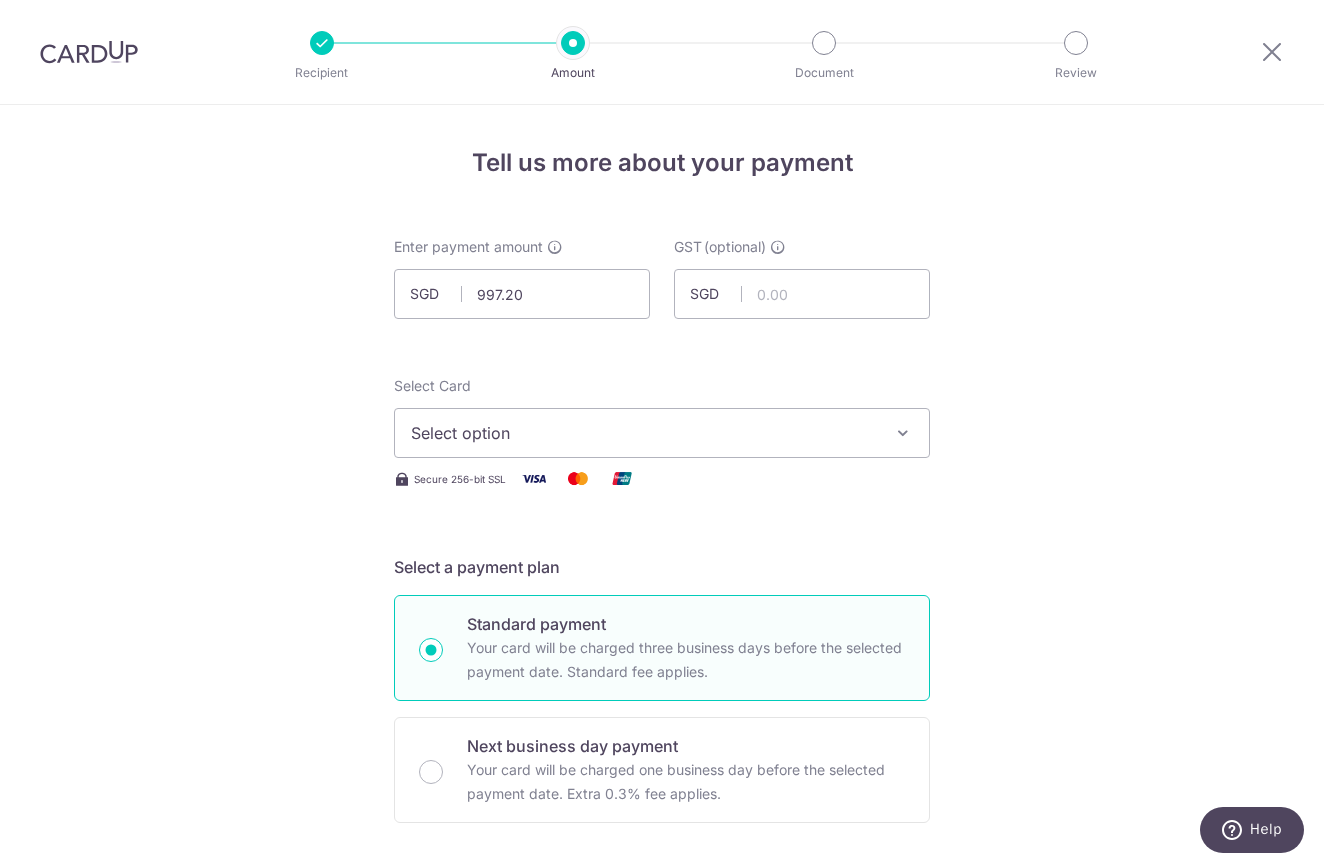 scroll, scrollTop: 72, scrollLeft: 0, axis: vertical 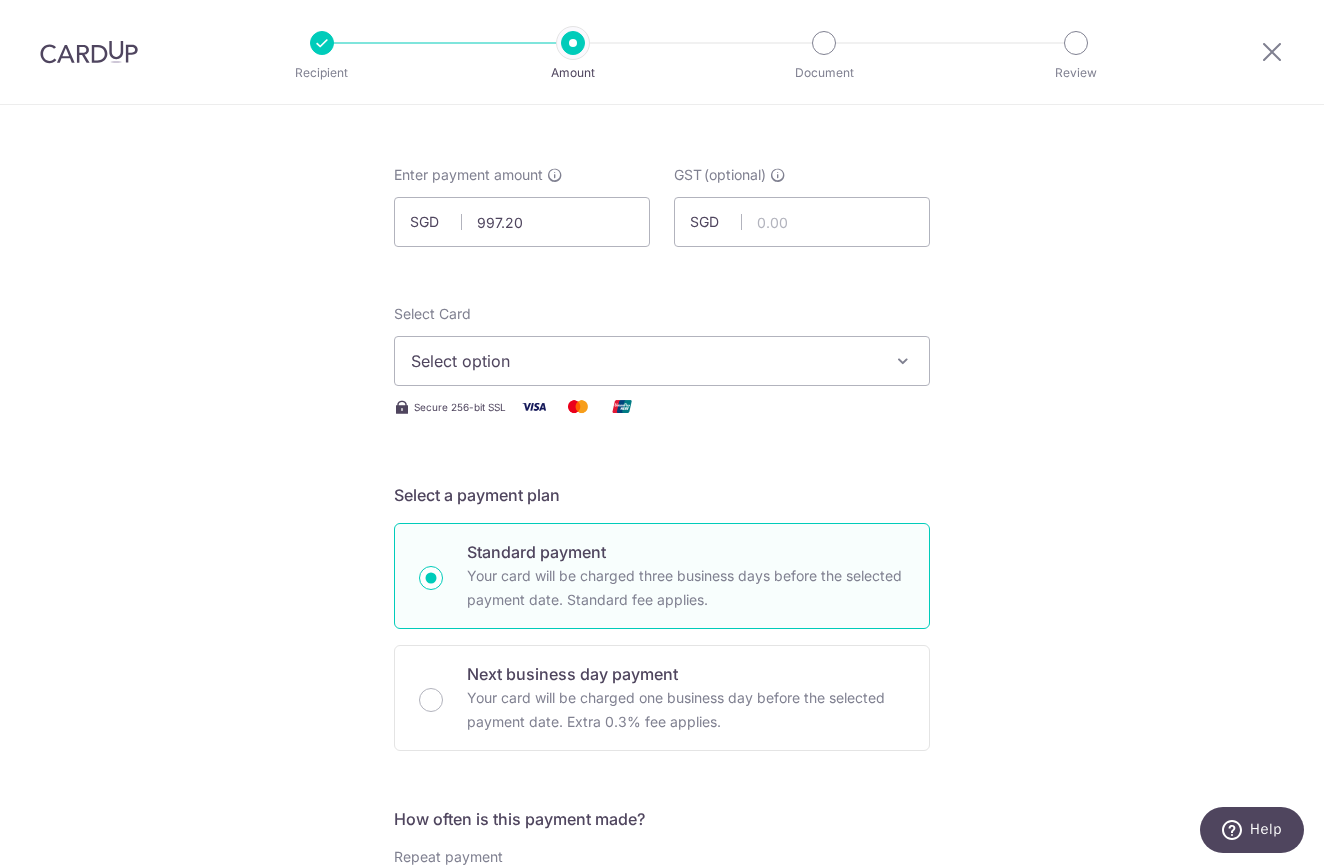 click on "Select option" at bounding box center (662, 361) 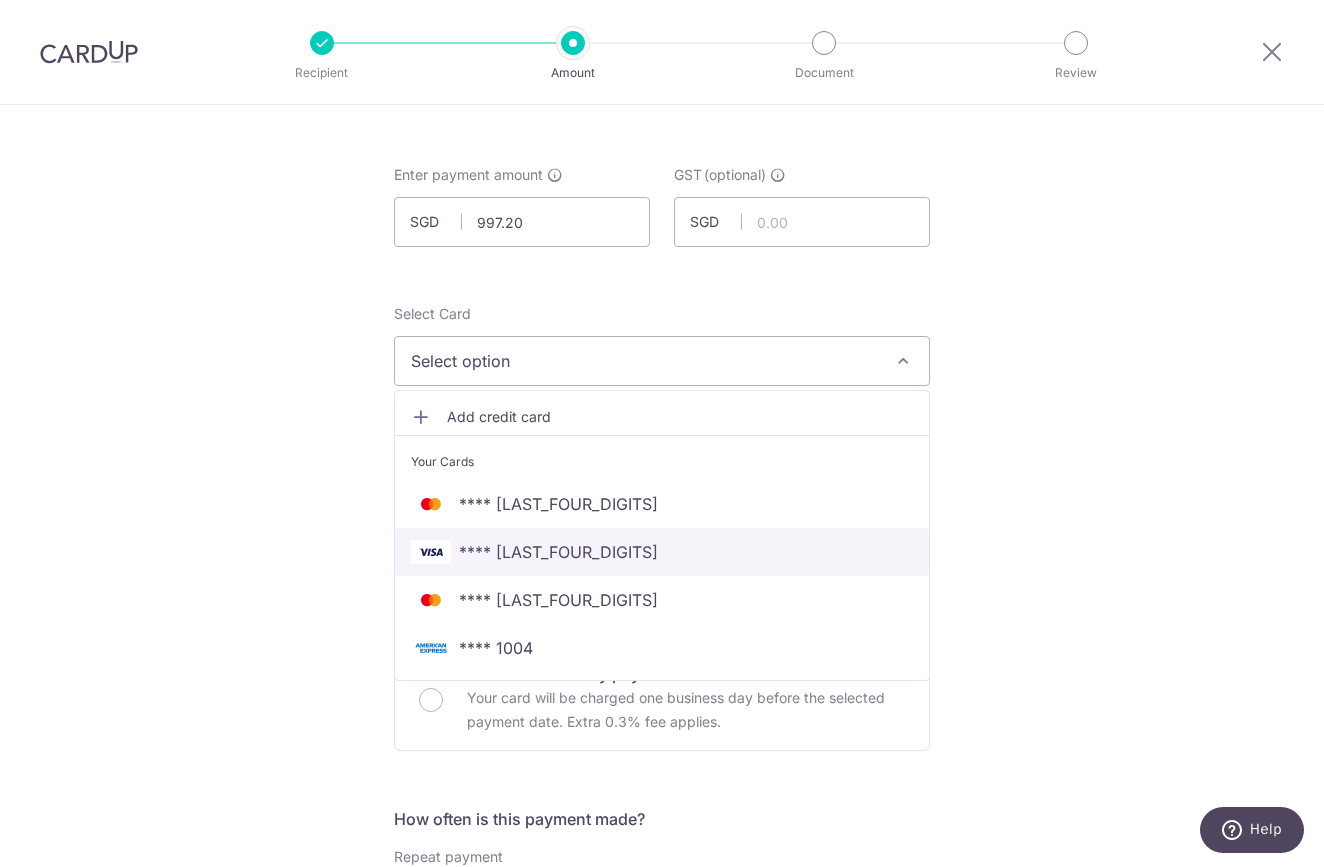 click on "**** 1223" at bounding box center (662, 552) 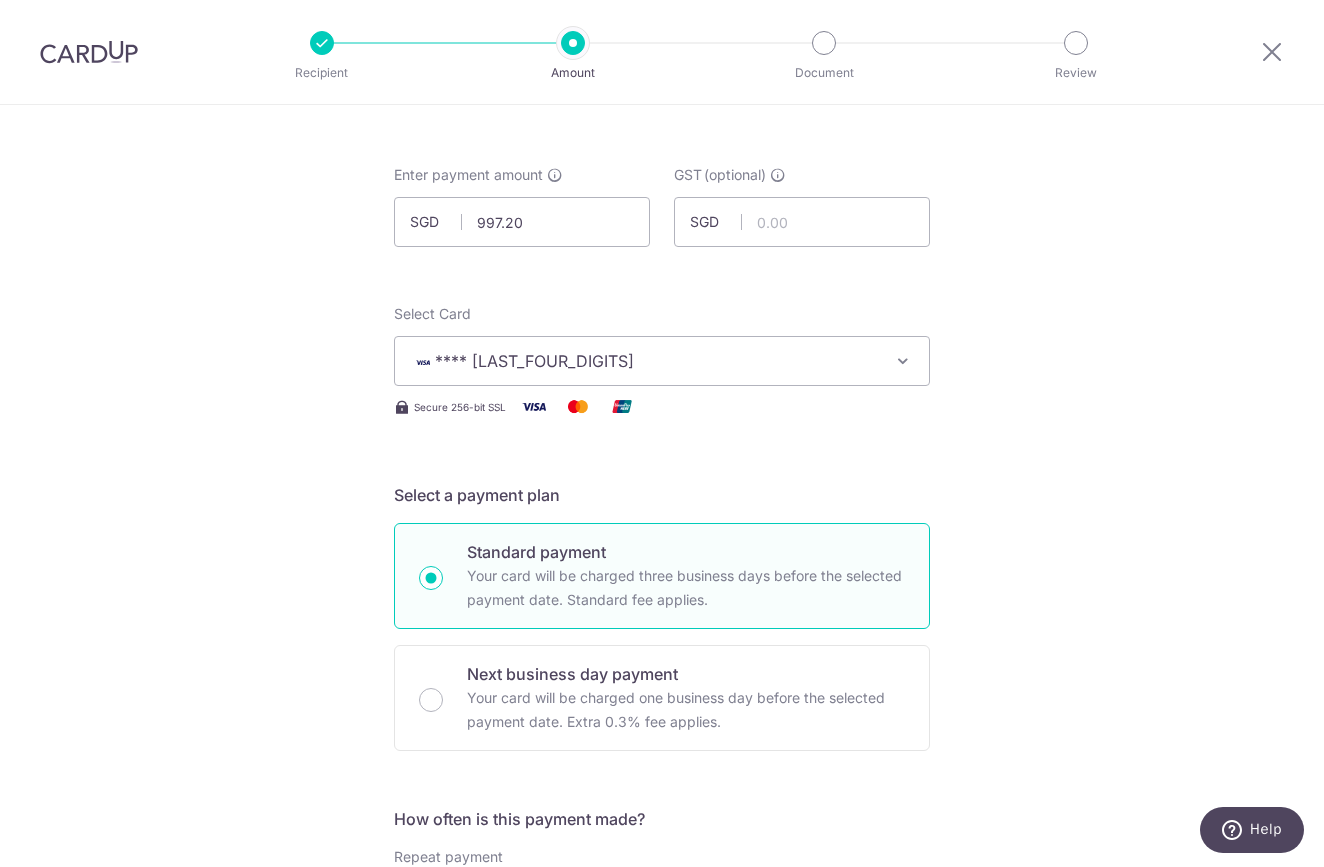click on "Enter payment amount
SGD
997.20
997.20
GST
(optional)
SGD
Select Card
**** 1223
Add credit card
Your Cards
**** 7291
**** 1223
**** 9906
**** 1004
Secure 256-bit SSL" at bounding box center (662, 1023) 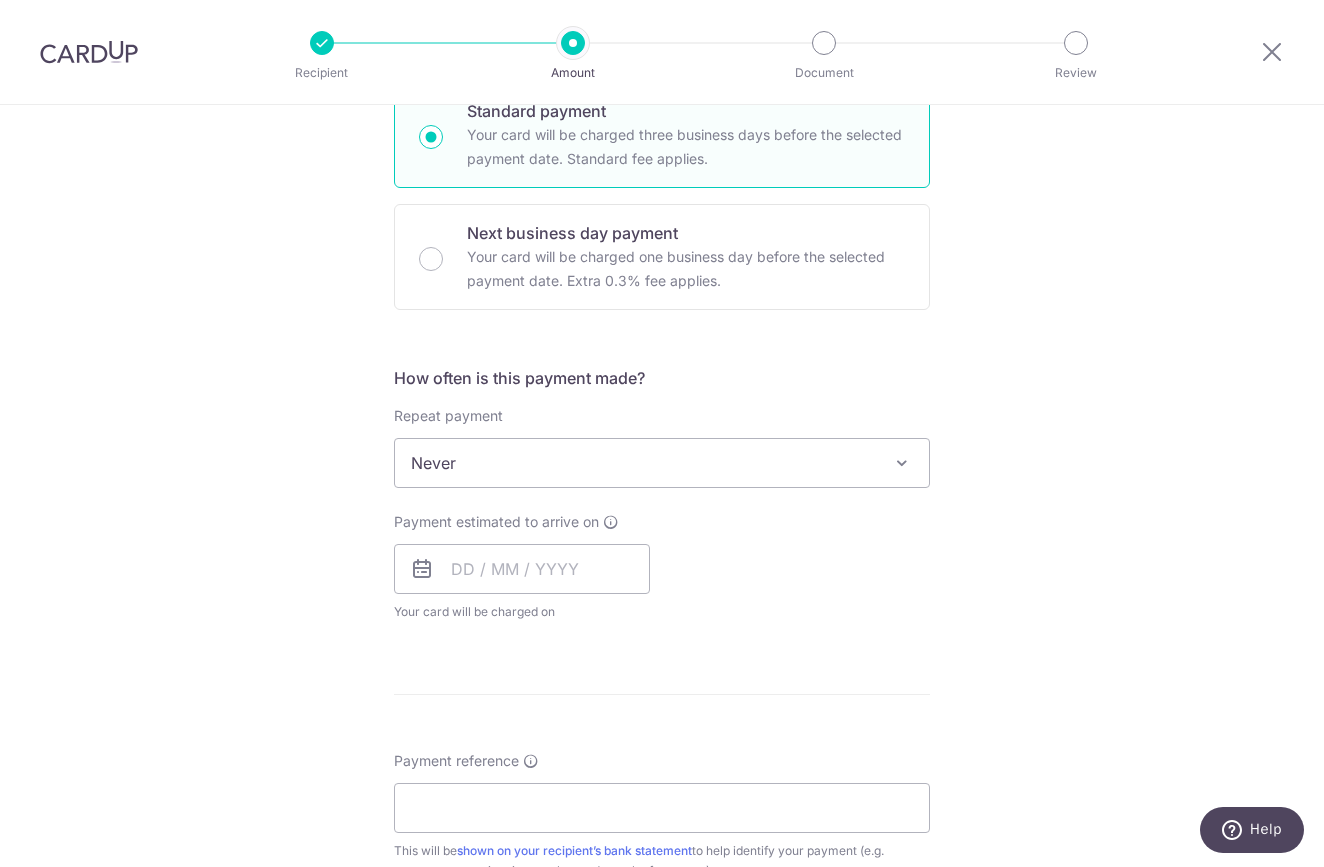scroll, scrollTop: 542, scrollLeft: 0, axis: vertical 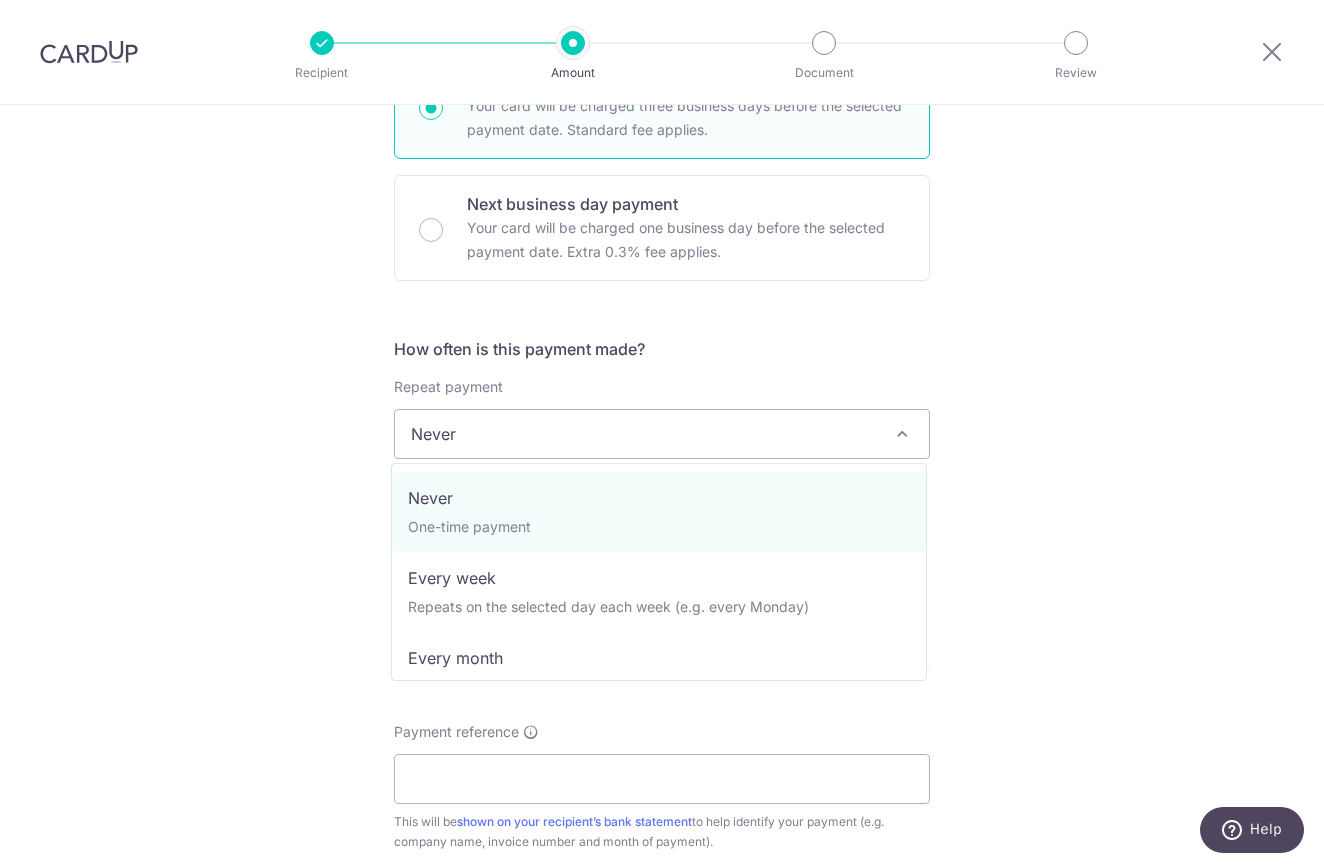 click on "Never" at bounding box center (662, 434) 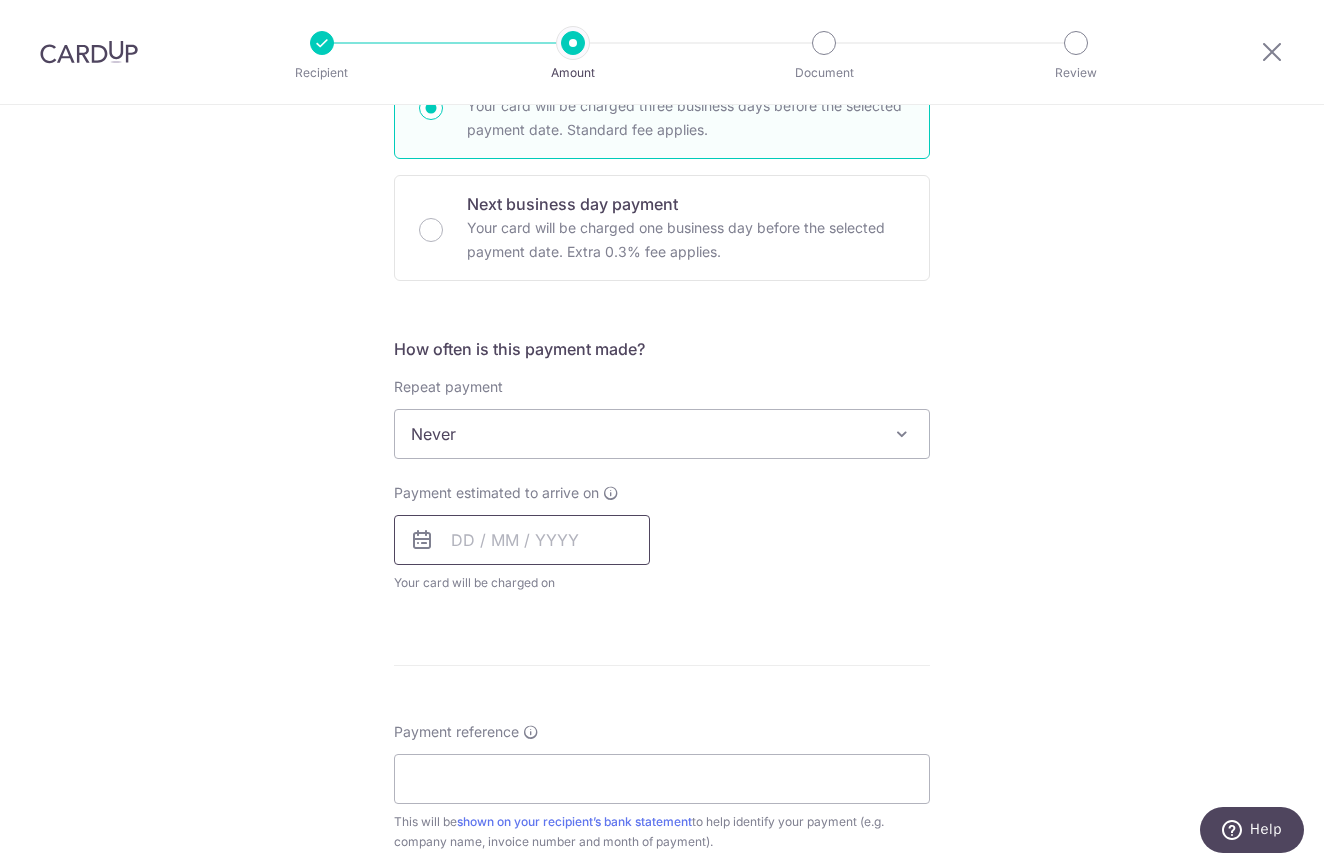 click at bounding box center [522, 540] 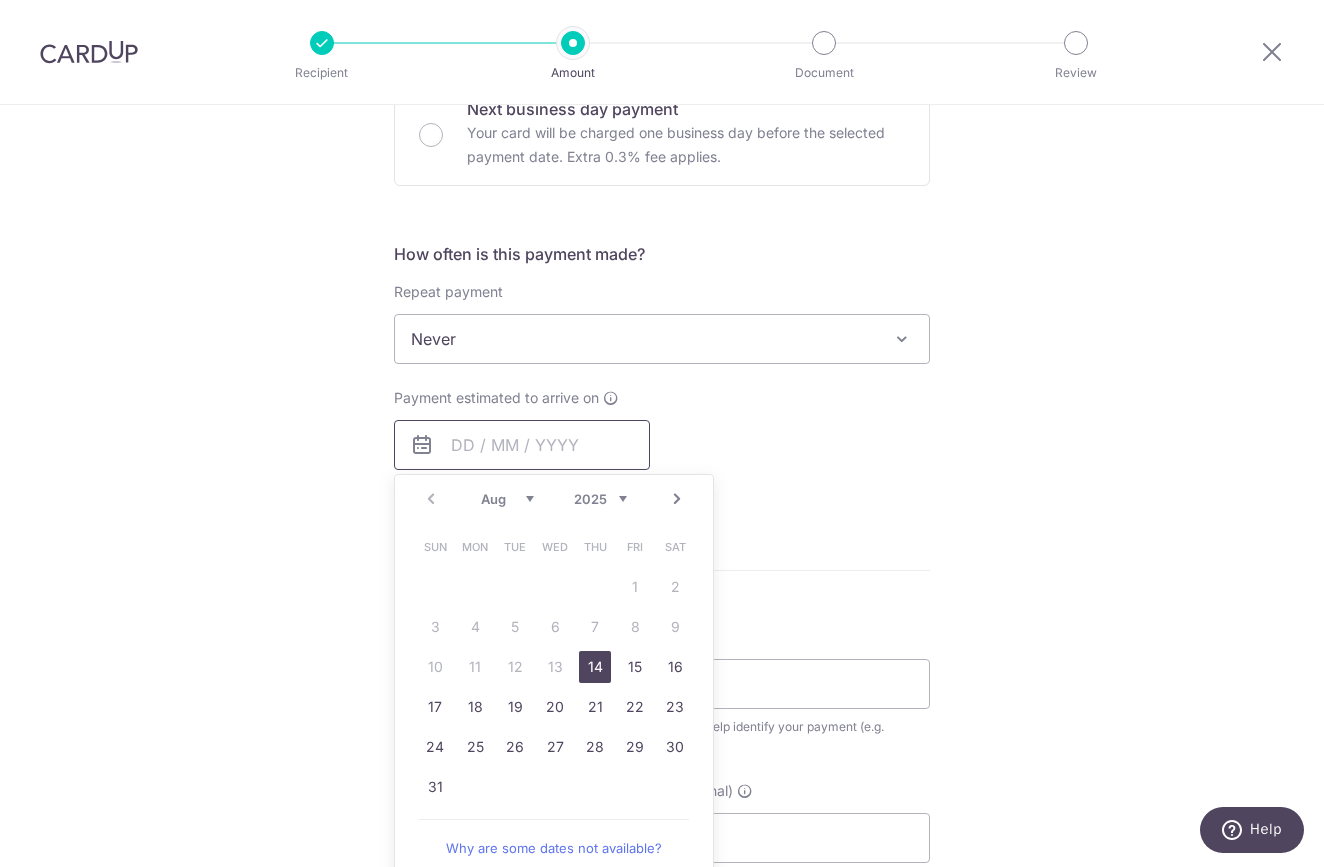 scroll, scrollTop: 638, scrollLeft: 0, axis: vertical 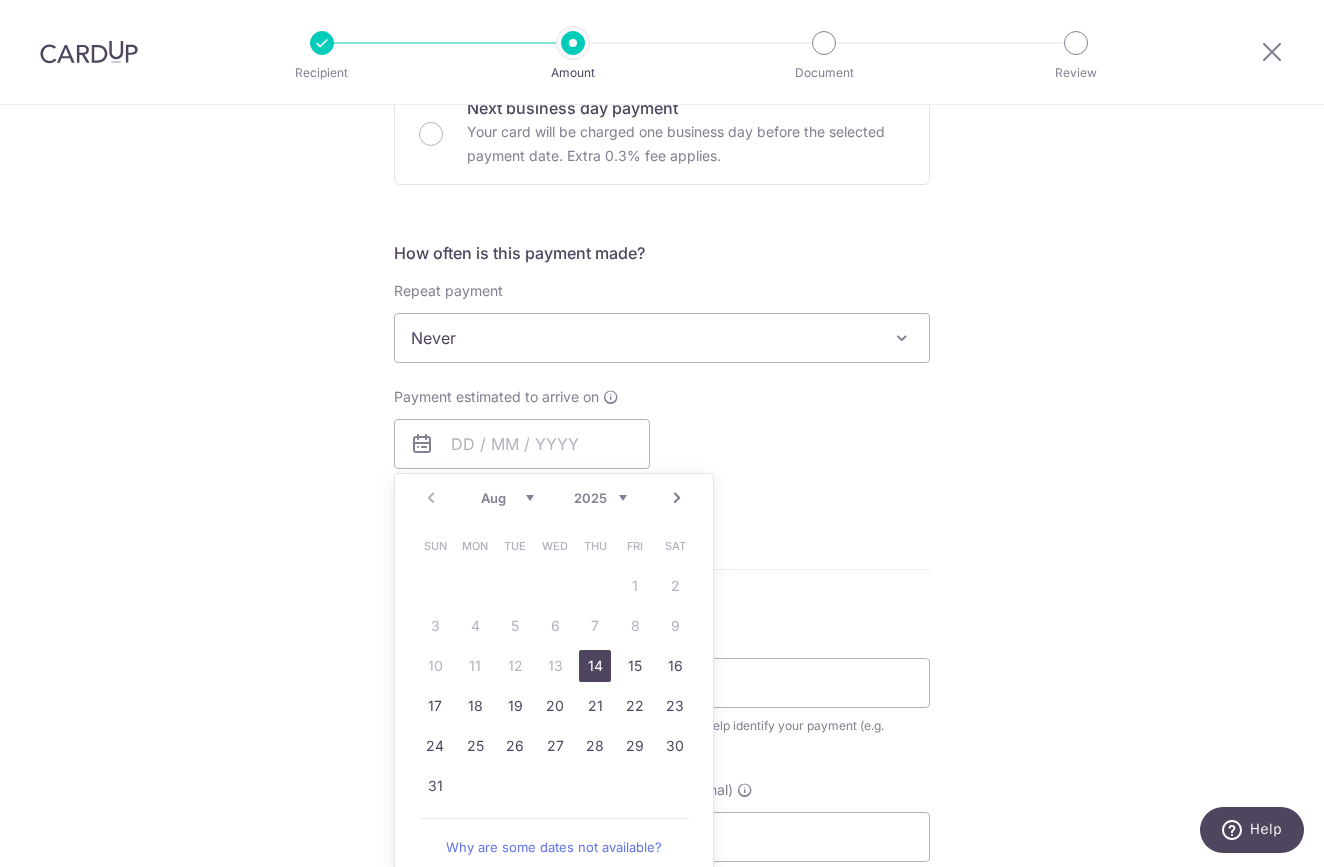 click on "14" at bounding box center [595, 666] 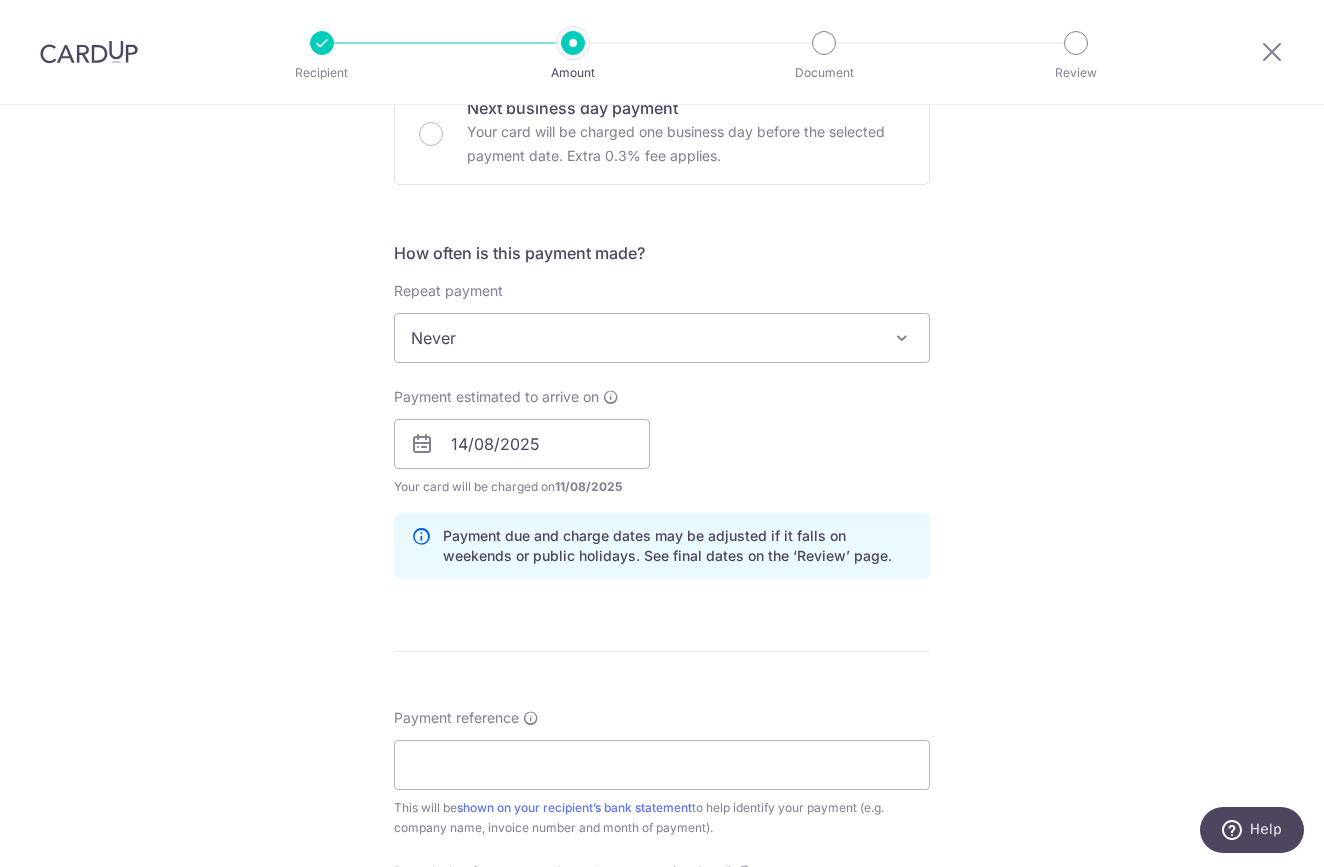 click on "Payment estimated to arrive on
14/08/2025
Prev Next Aug Sep Oct Nov Dec 2025 2026 2027 2028 2029 2030 2031 2032 2033 2034 2035 Sun Mon Tue Wed Thu Fri Sat           1 2 3 4 5 6 7 8 9 10 11 12 13 14 15 16 17 18 19 20 21 22 23 24 25 26 27 28 29 30 31
Your card will be charged on  11/08/2025  for the first payment
* If your payment is funded by  9:00am SGT on Tuesday 12/08/2025
12/08/2025
No. of Payments" at bounding box center [662, 442] 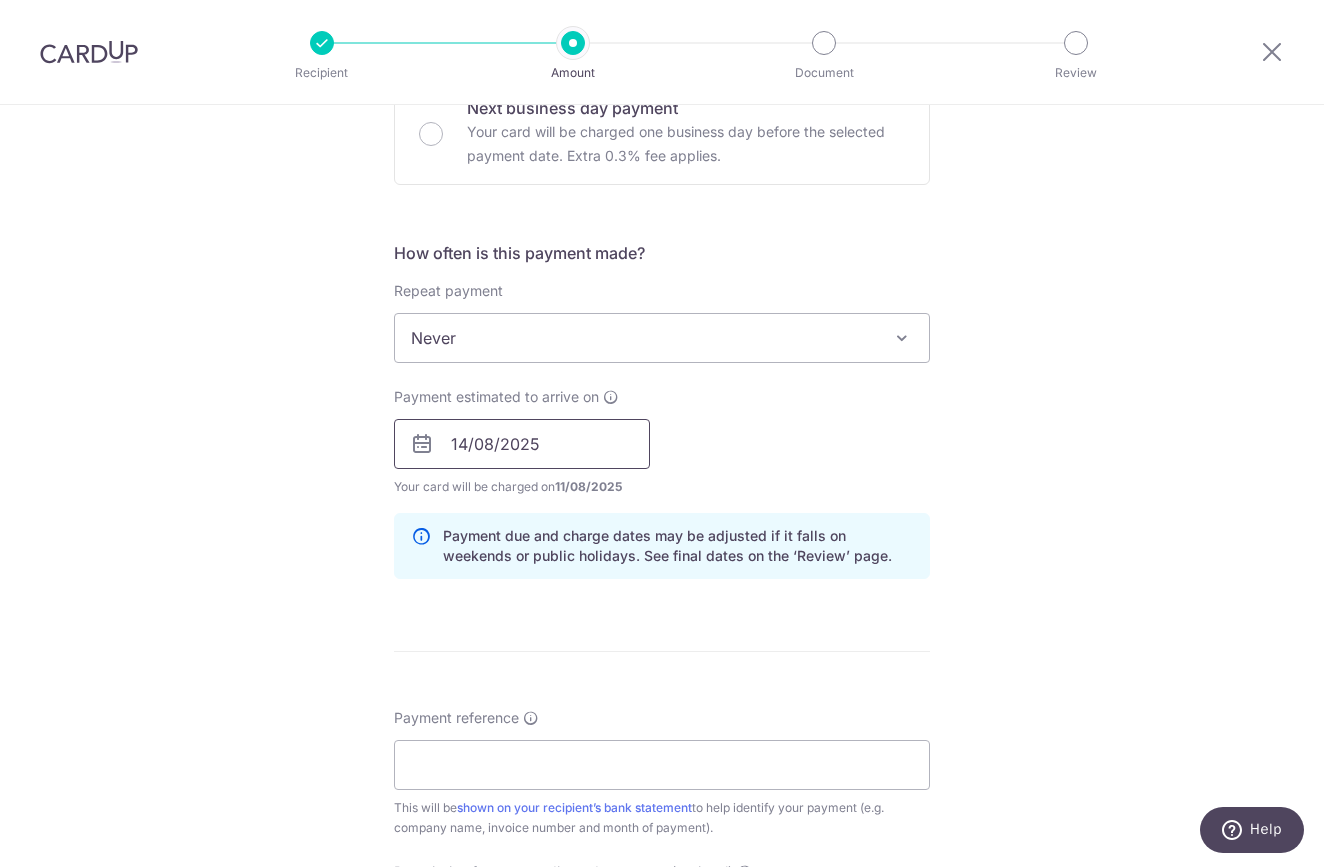 click on "14/08/2025" at bounding box center [522, 444] 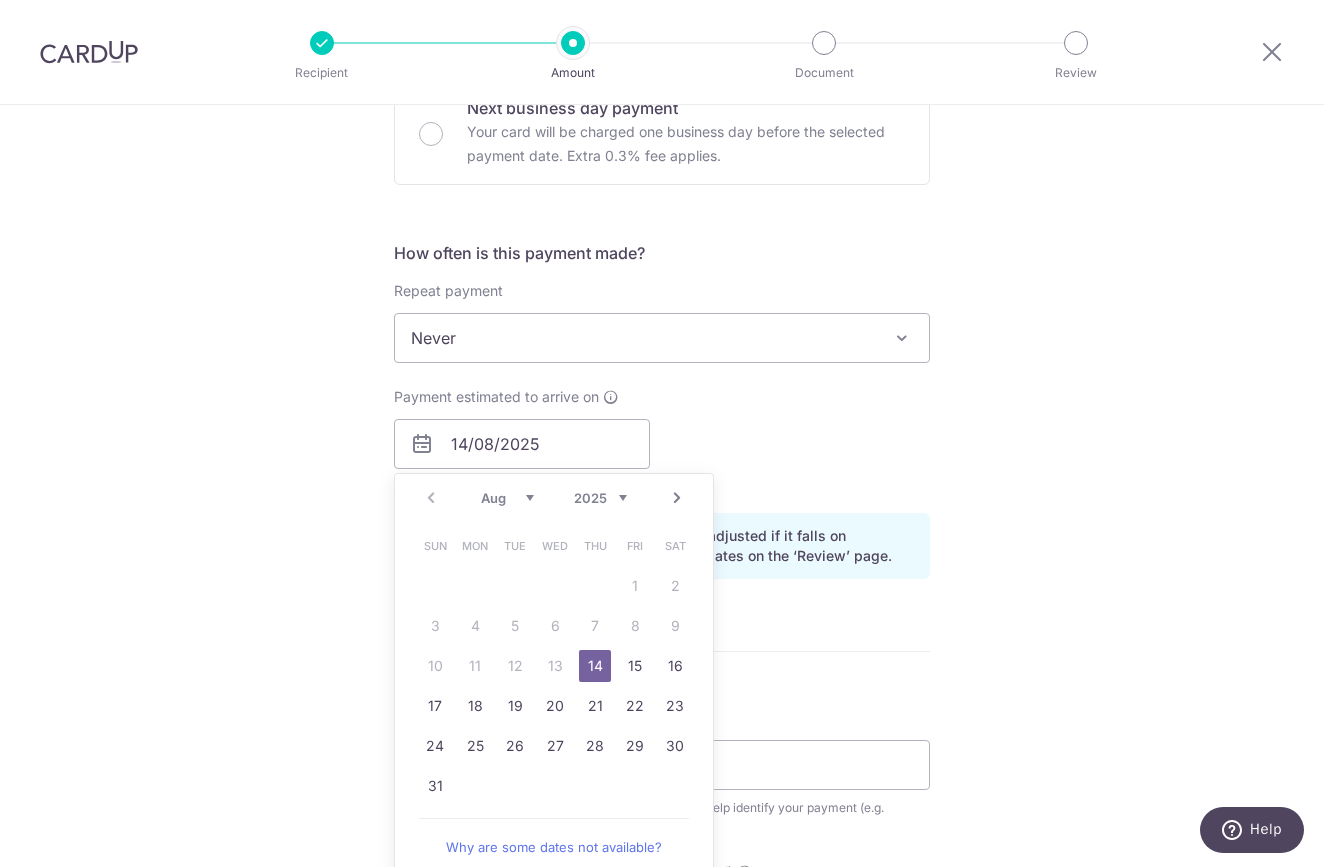 click on "Payment estimated to arrive on
14/08/2025
Prev Next Aug Sep Oct Nov Dec 2025 2026 2027 2028 2029 2030 2031 2032 2033 2034 2035 Sun Mon Tue Wed Thu Fri Sat           1 2 3 4 5 6 7 8 9 10 11 12 13 14 15 16 17 18 19 20 21 22 23 24 25 26 27 28 29 30 31             Why are some dates not available?
Your card will be charged on  11/08/2025  for the first payment
* If your payment is funded by  9:00am SGT on Tuesday 12/08/2025
12/08/2025
No. of Payments" at bounding box center (662, 442) 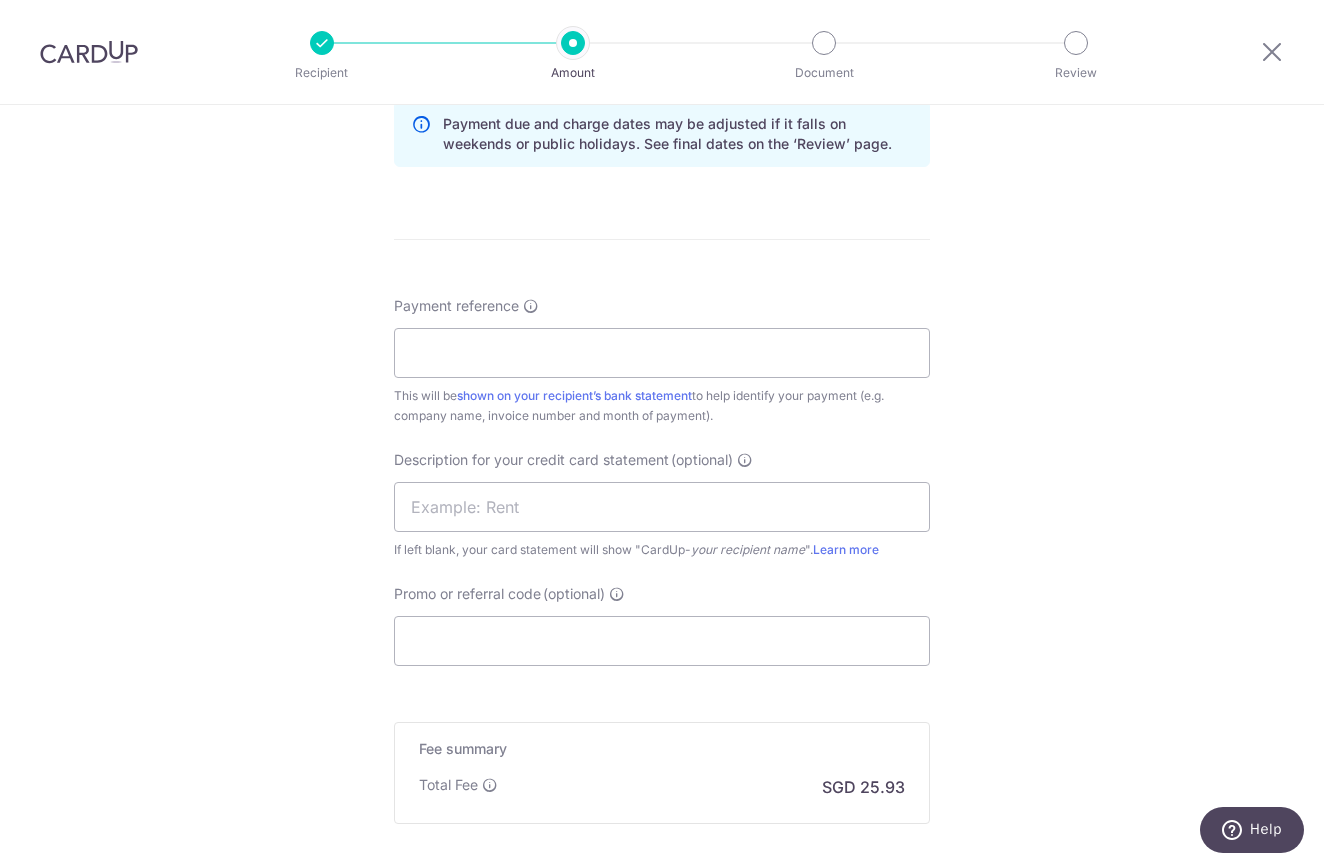 scroll, scrollTop: 1129, scrollLeft: 0, axis: vertical 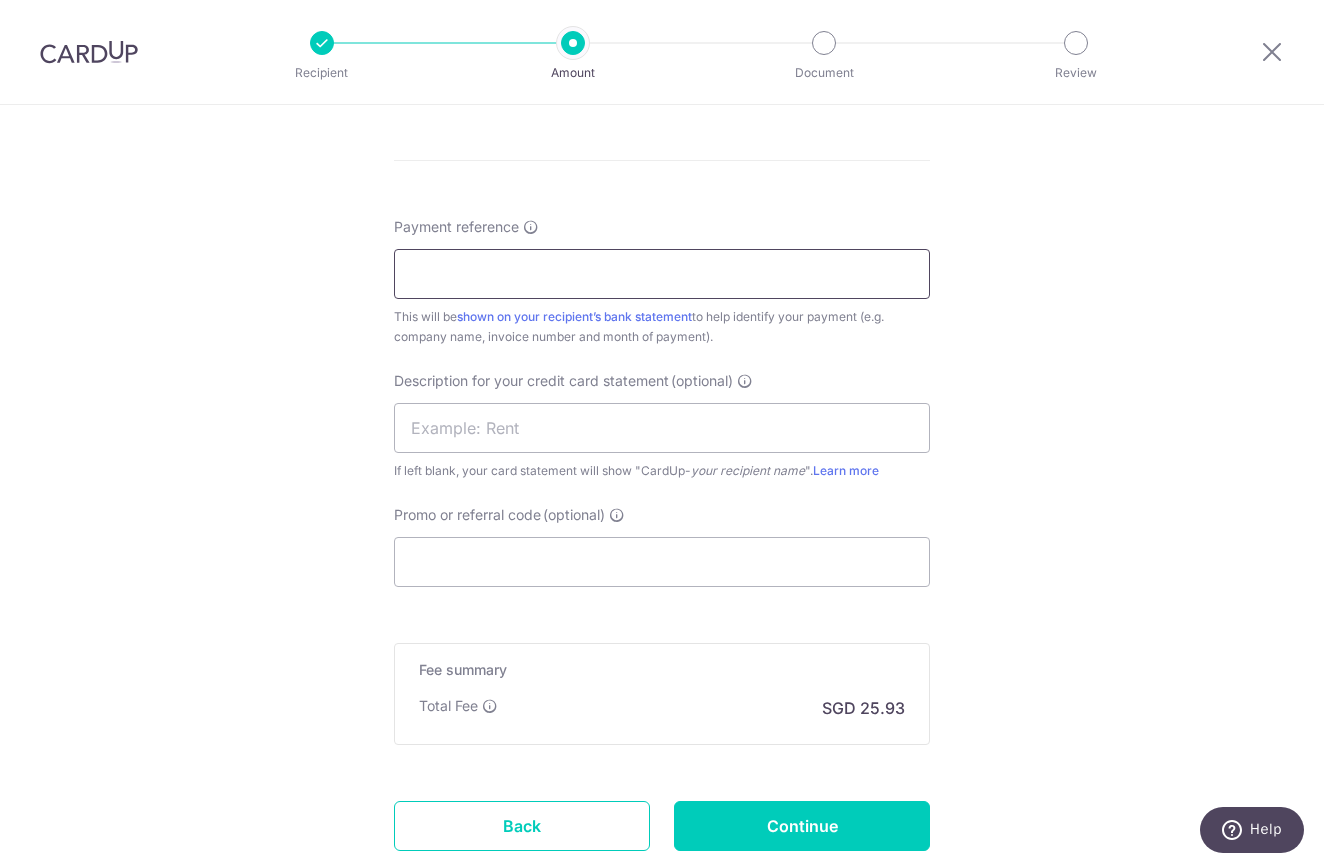 click on "Payment reference" at bounding box center (662, 274) 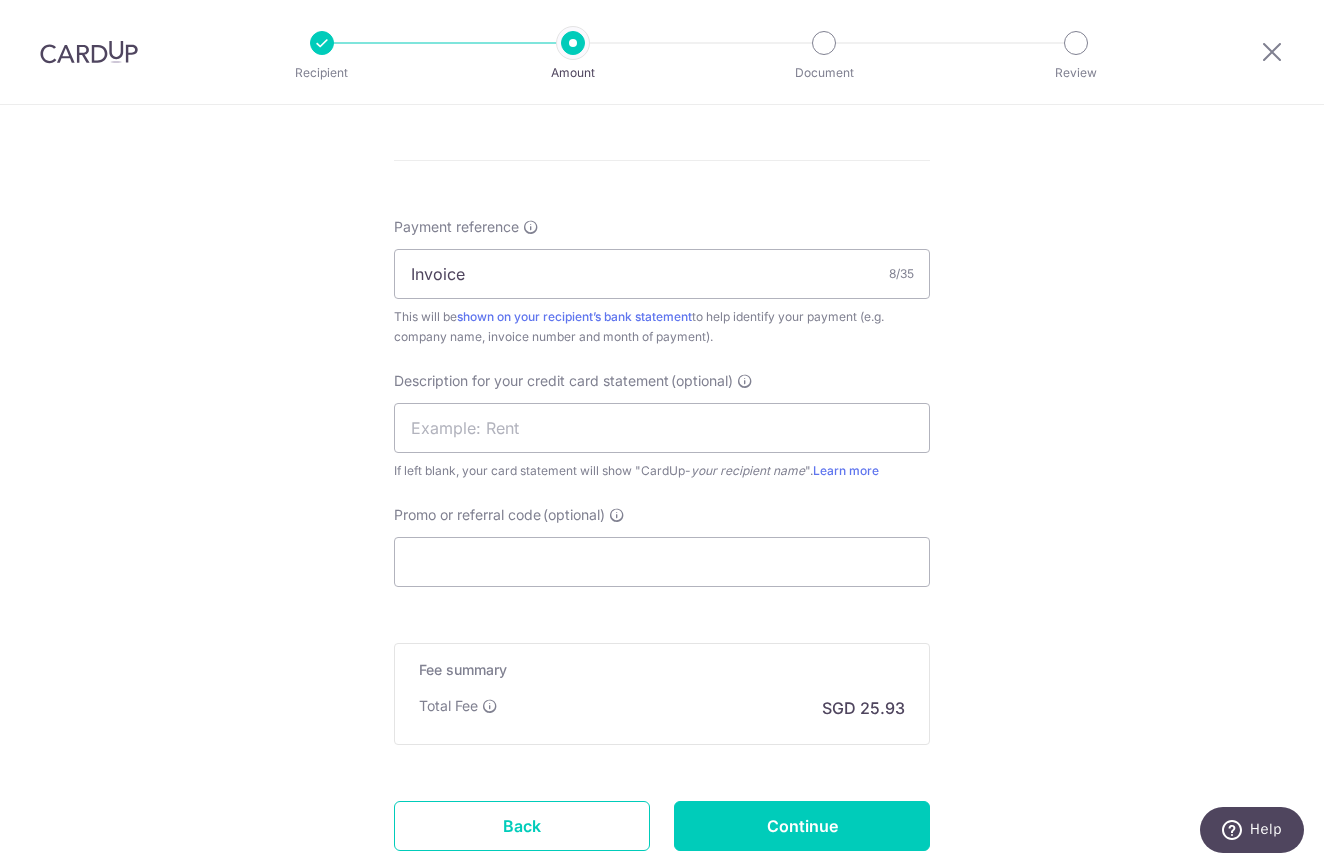 click on "Payment reference
Invoice
8/35
This will be  shown on your recipient’s bank statement  to help identify your payment (e.g. company name, invoice number and month of payment)." at bounding box center [662, 282] 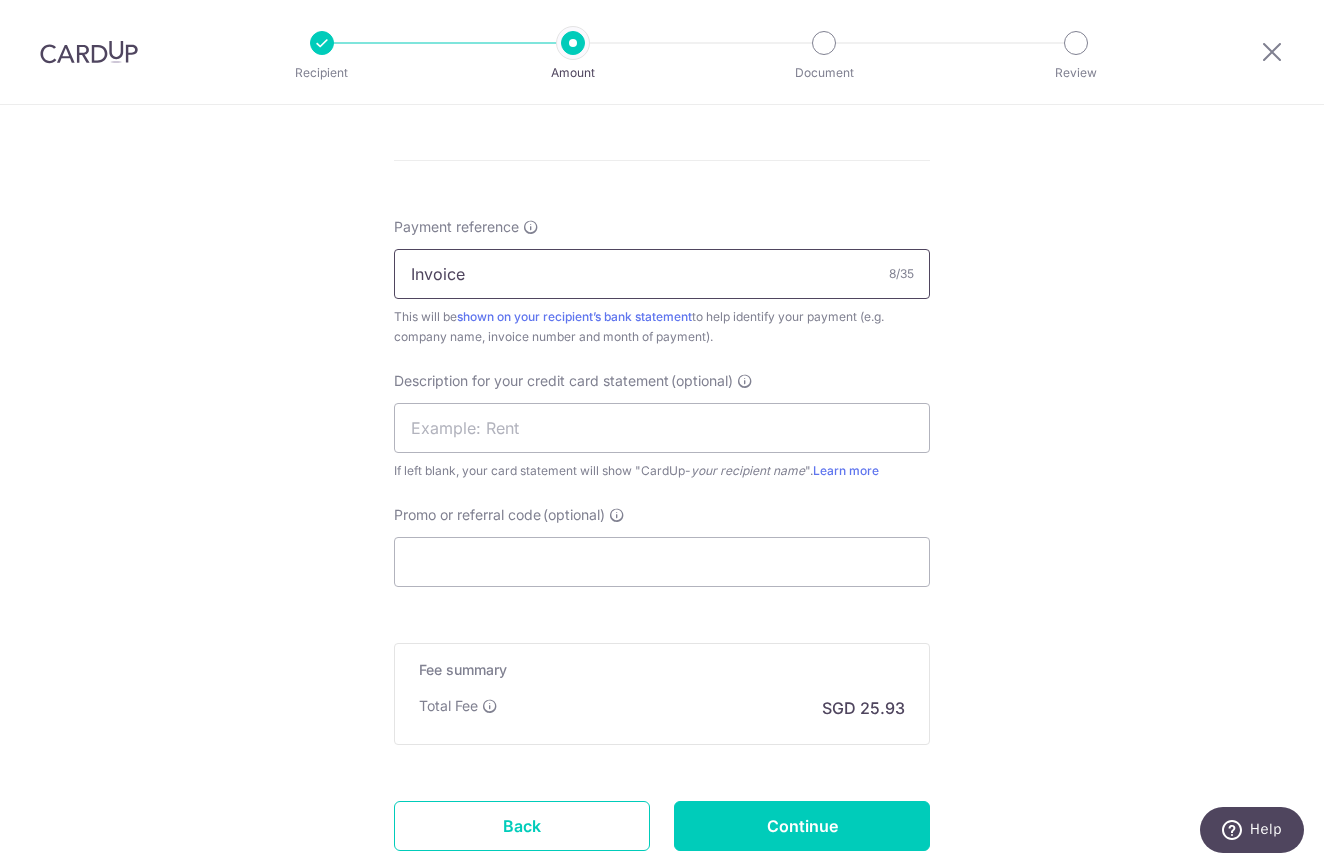 click on "Invoice" at bounding box center [662, 274] 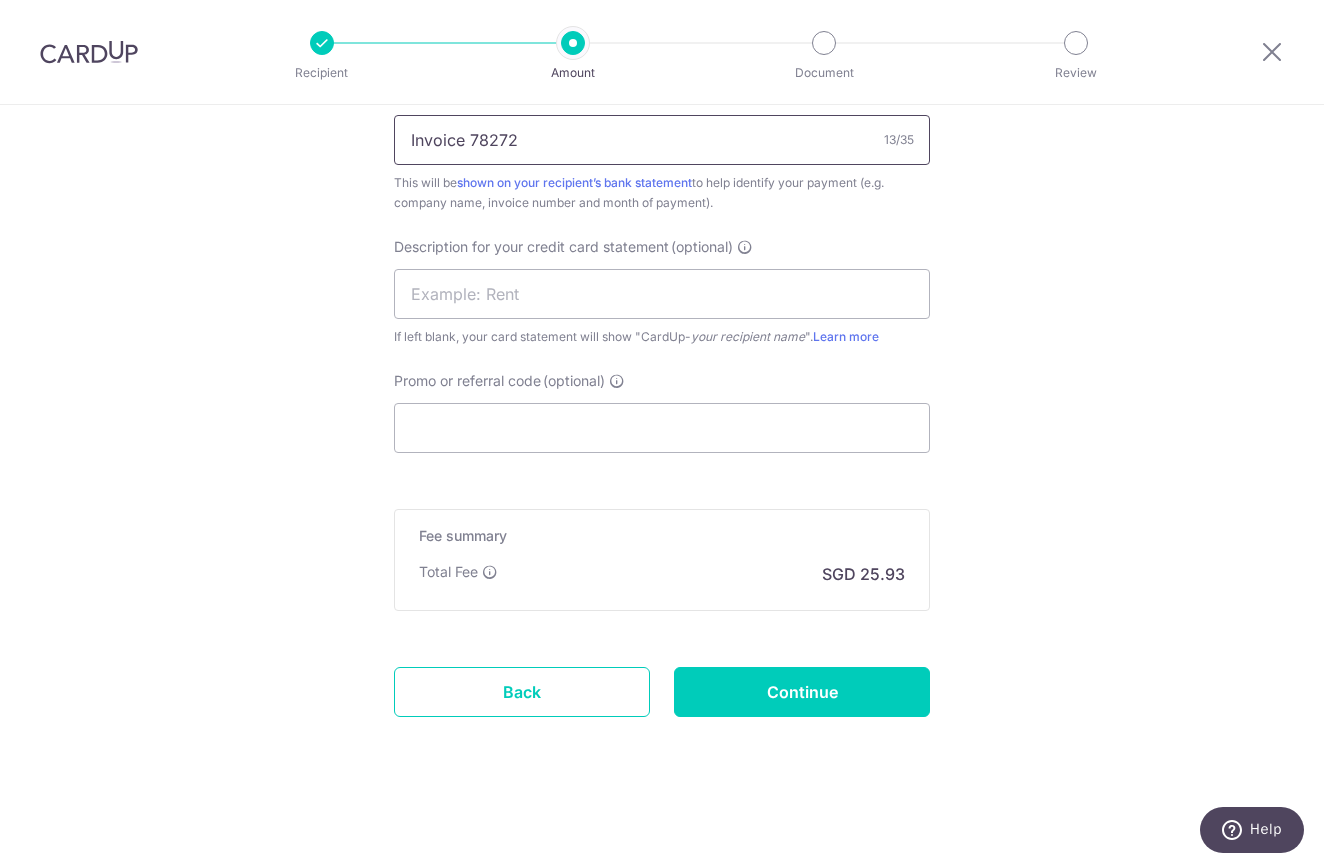 type on "Invoice 78272" 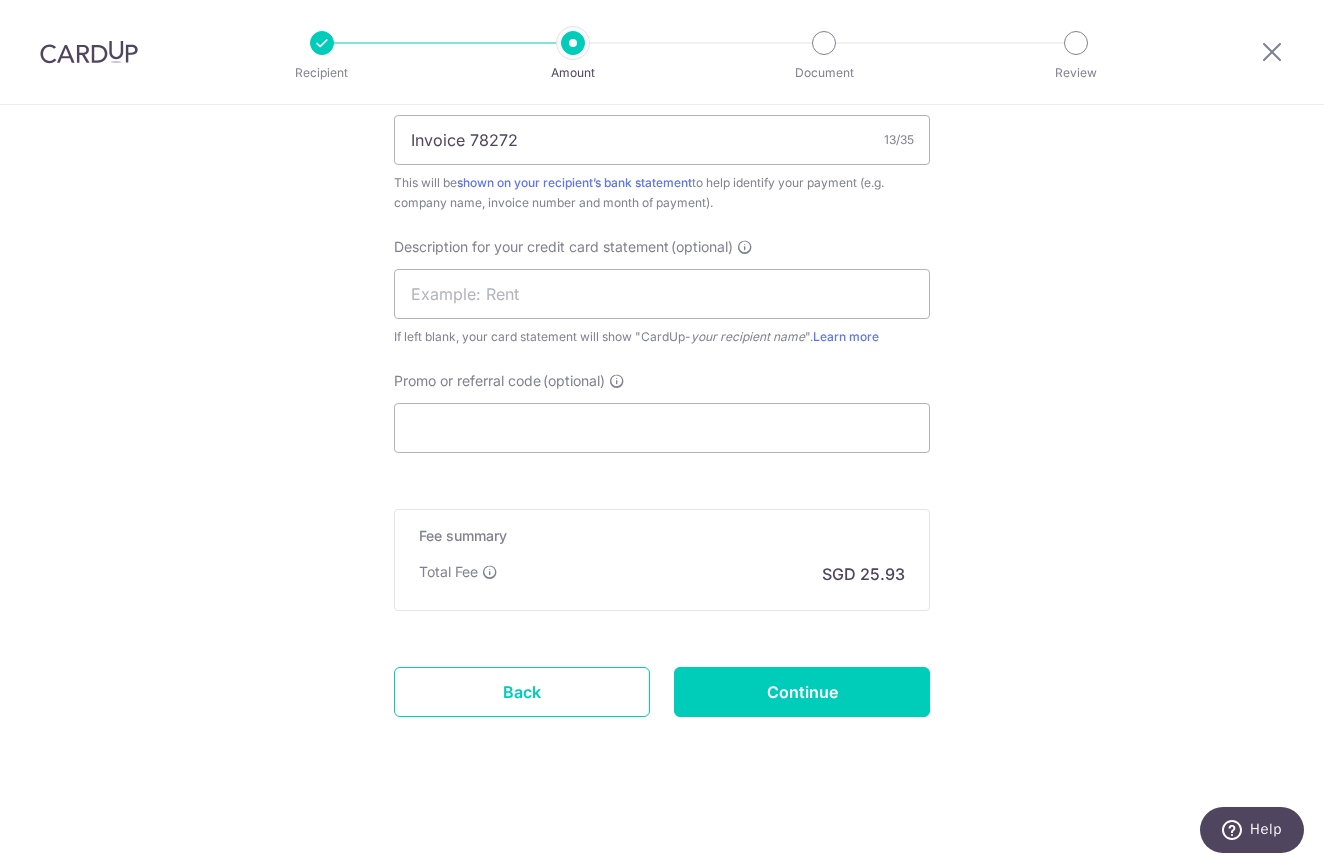 click on "Description for your credit card statement
(optional)
If left blank, your card statement will show "CardUp- your recipient name ".  Learn more" at bounding box center [662, 292] 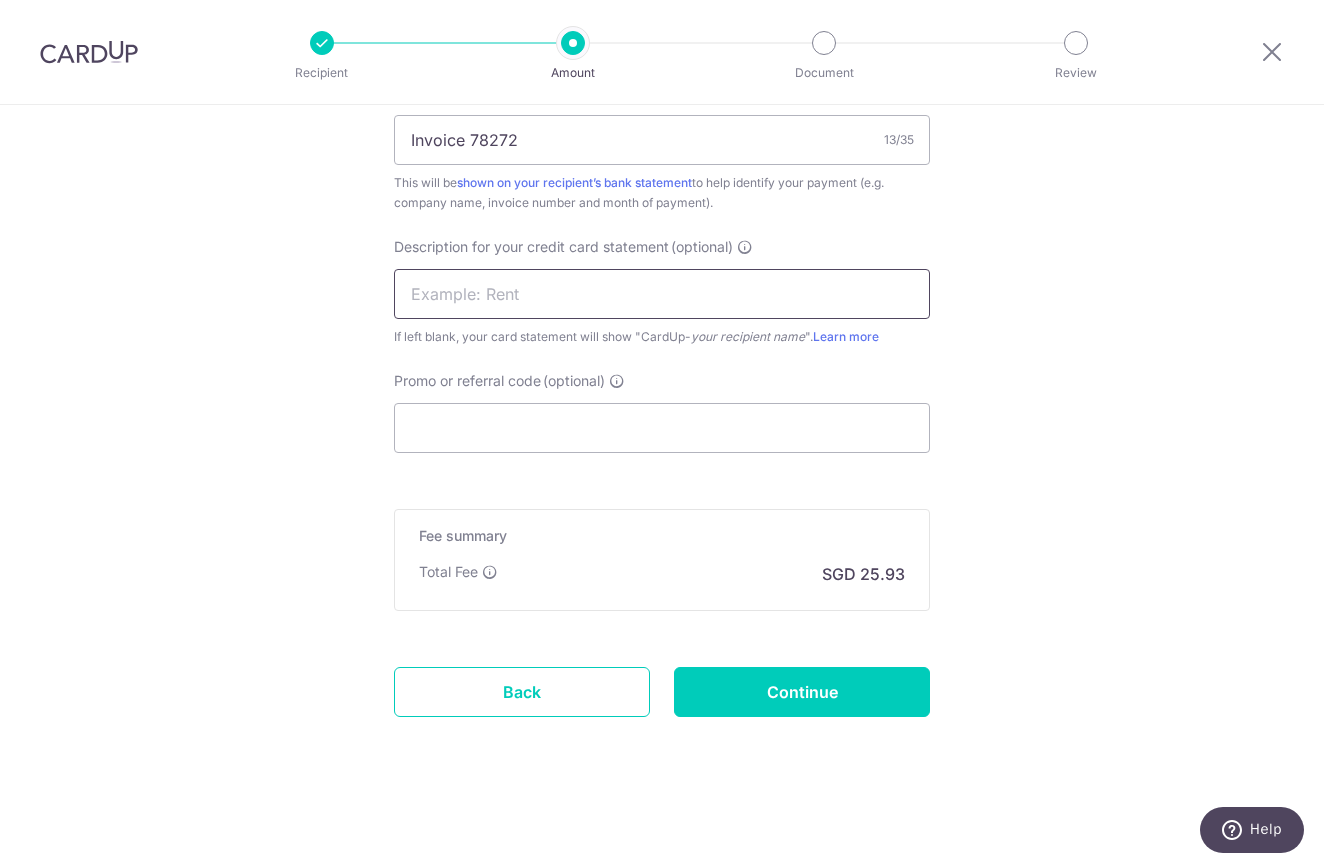 click at bounding box center (662, 294) 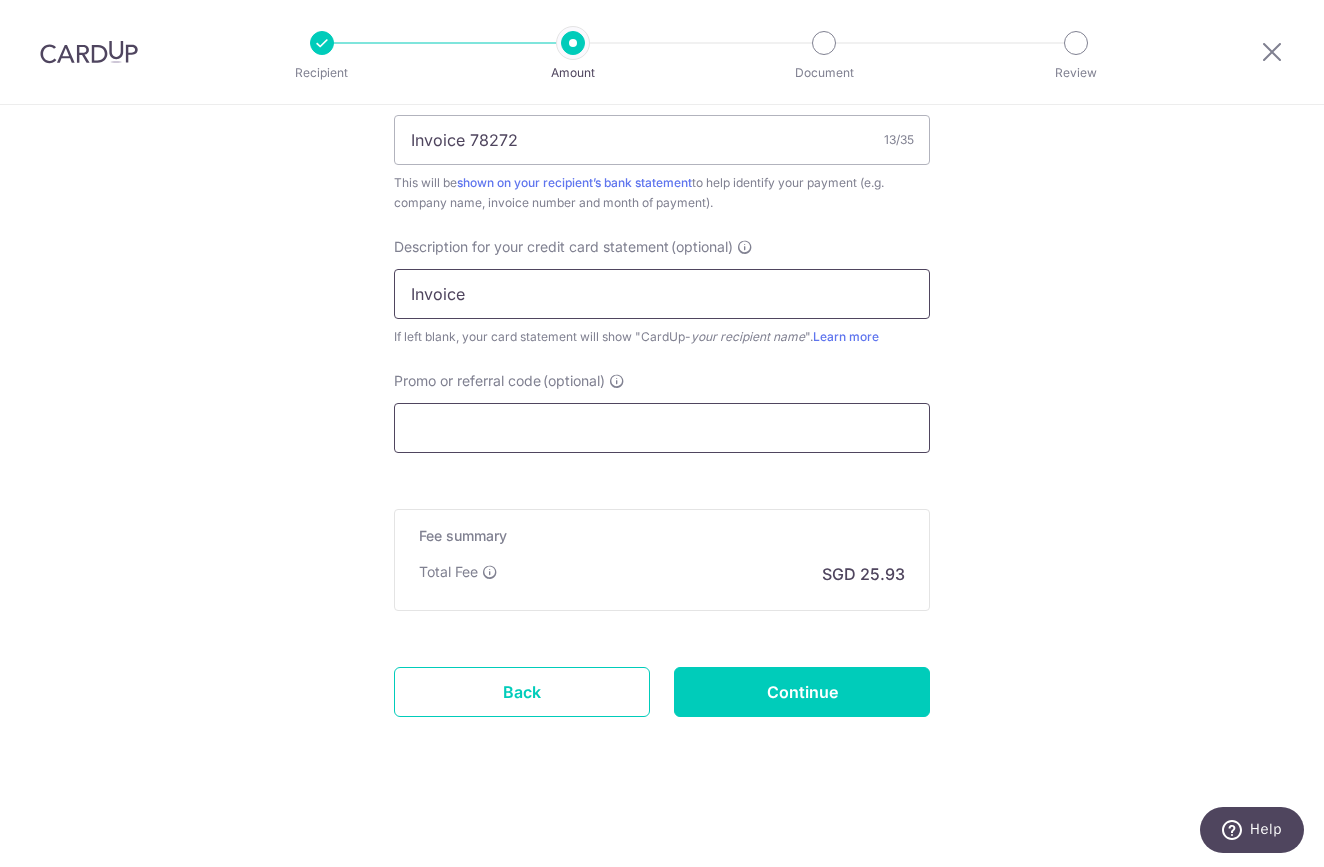 type on "Invoice" 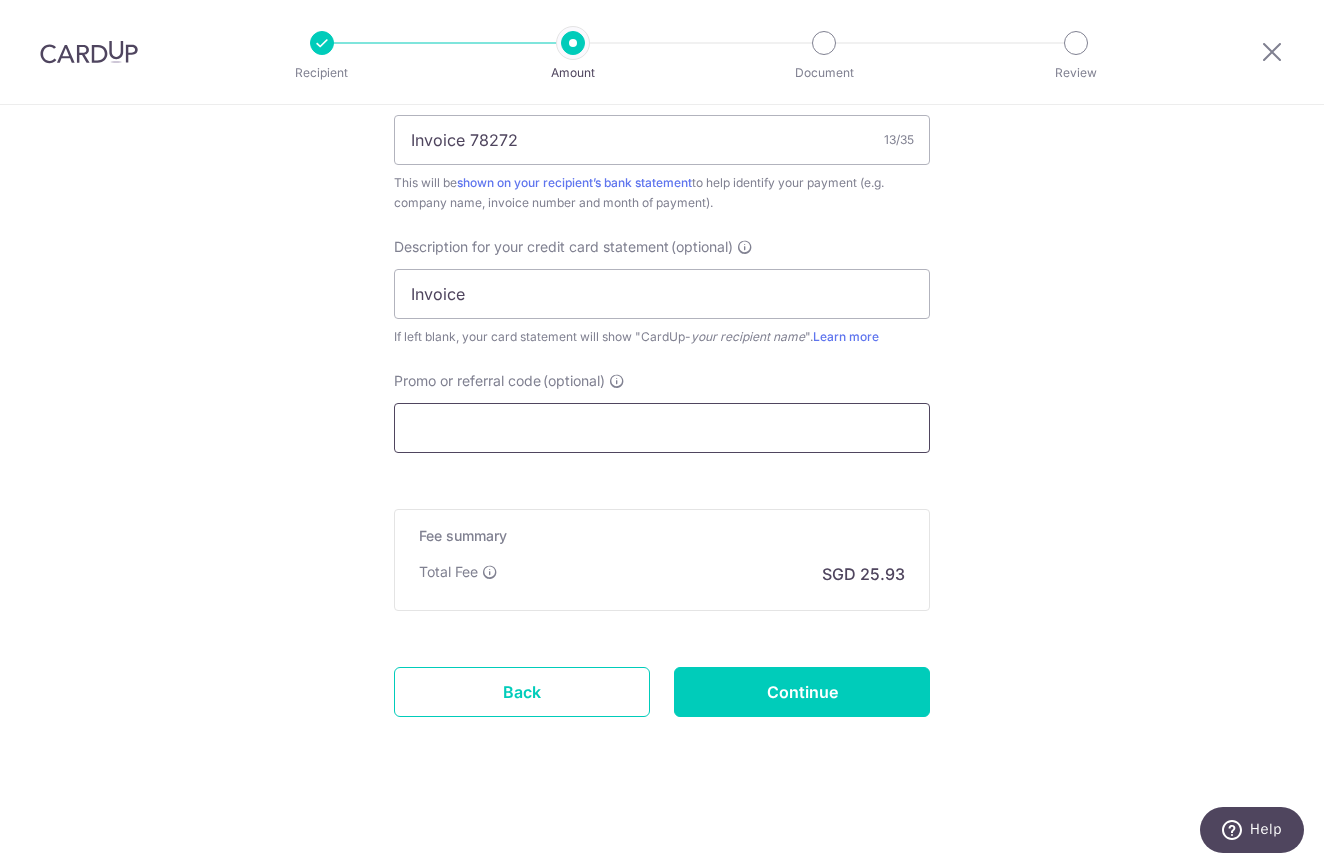 click on "Promo or referral code
(optional)" at bounding box center [662, 428] 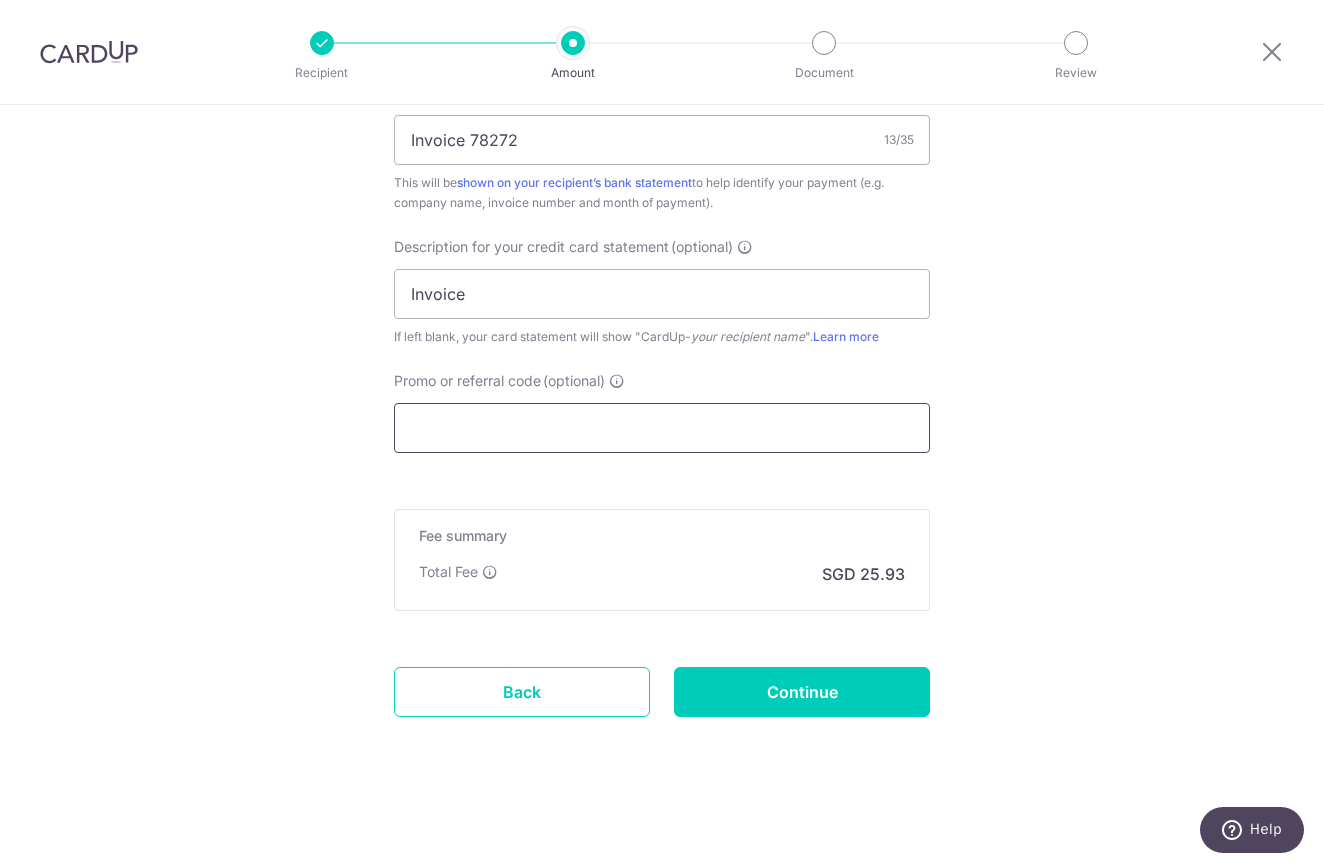 paste on "BOFF185" 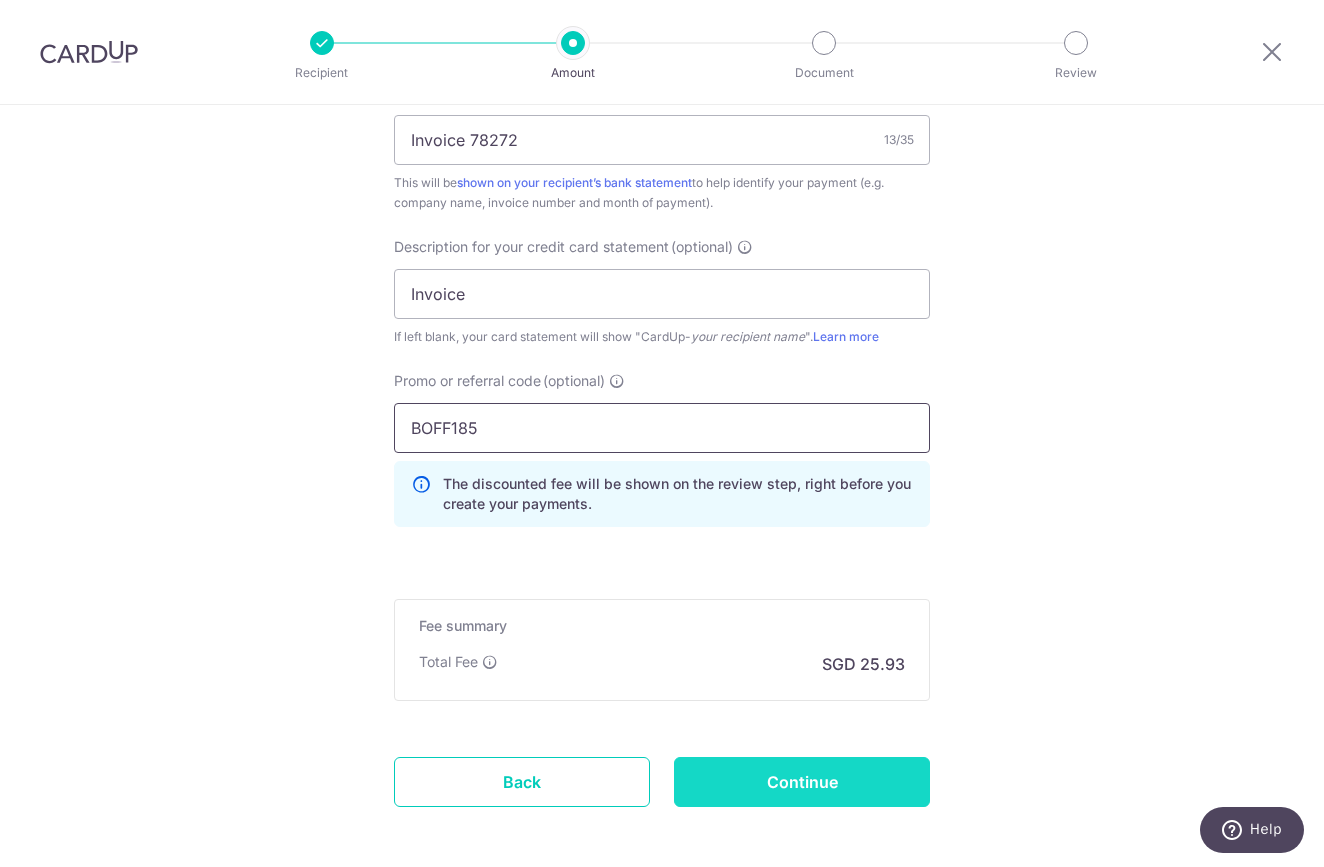 type on "BOFF185" 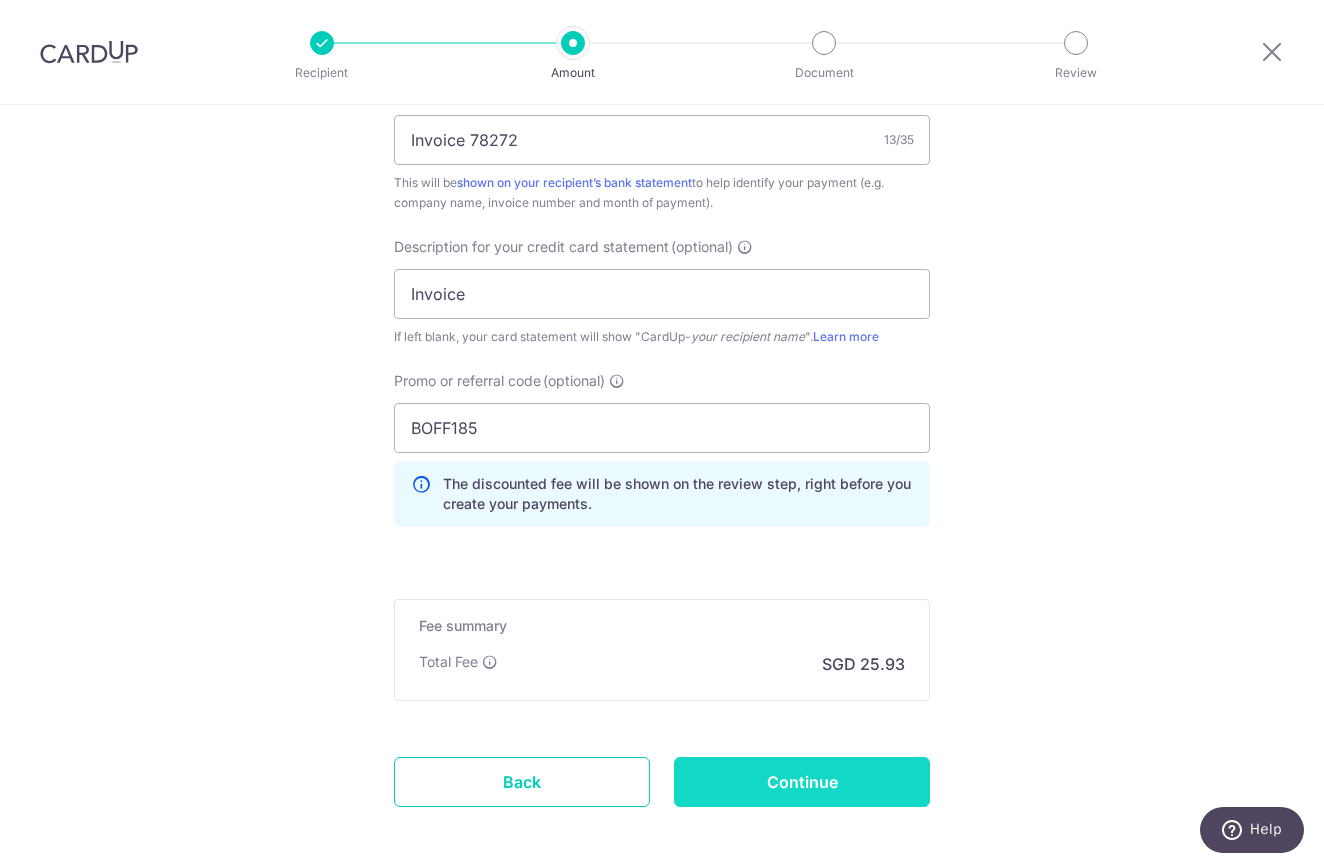 click on "Continue" at bounding box center [802, 782] 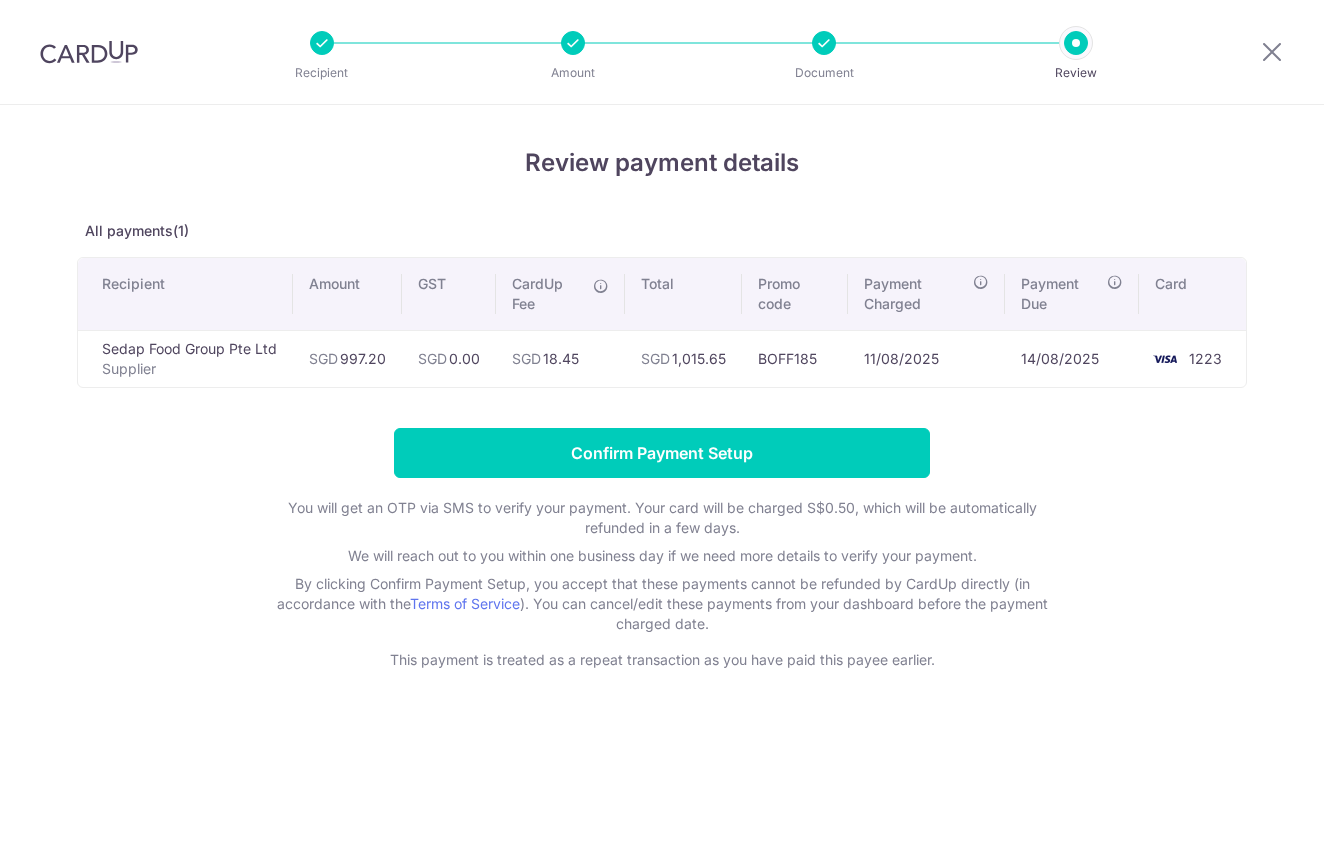 scroll, scrollTop: 0, scrollLeft: 0, axis: both 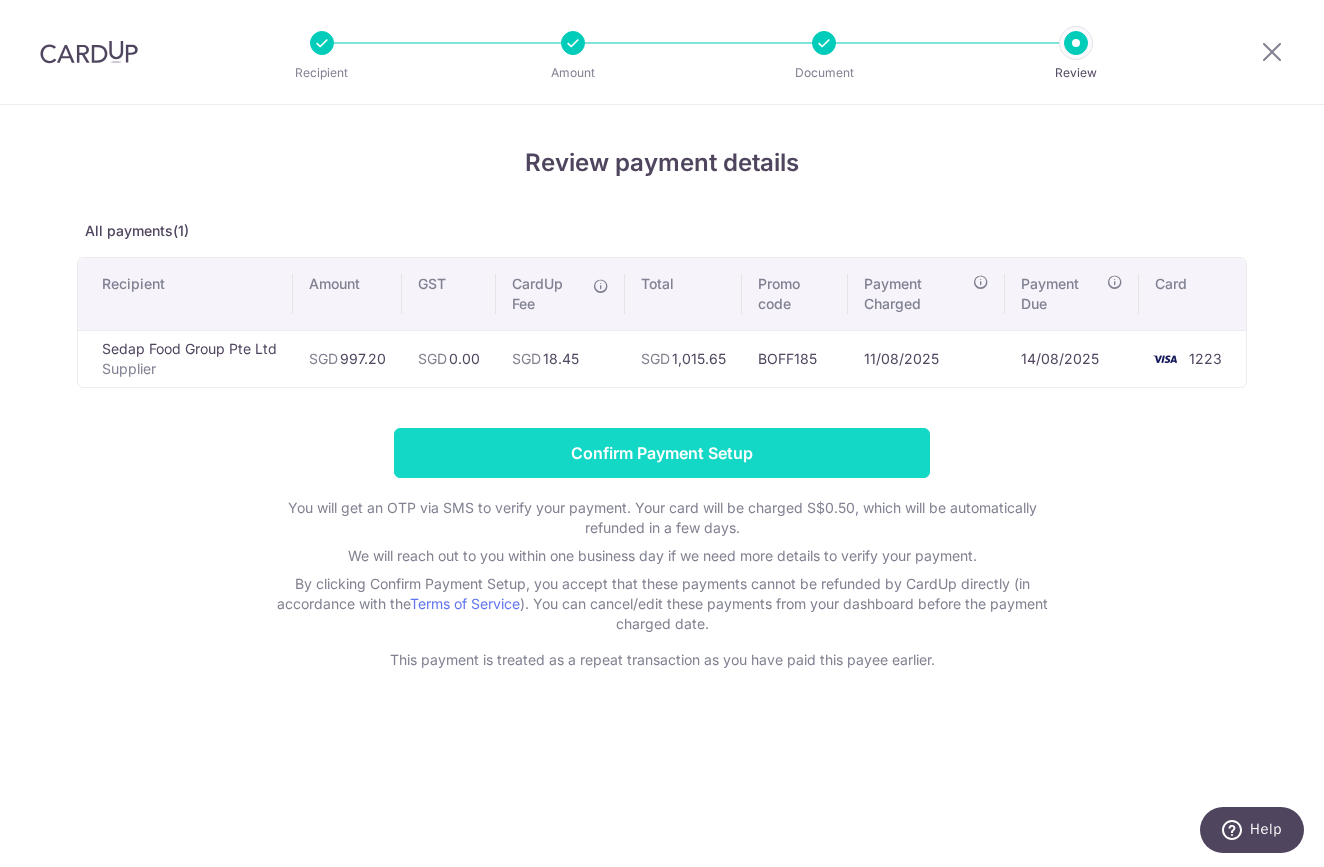 click on "Confirm Payment Setup" at bounding box center (662, 453) 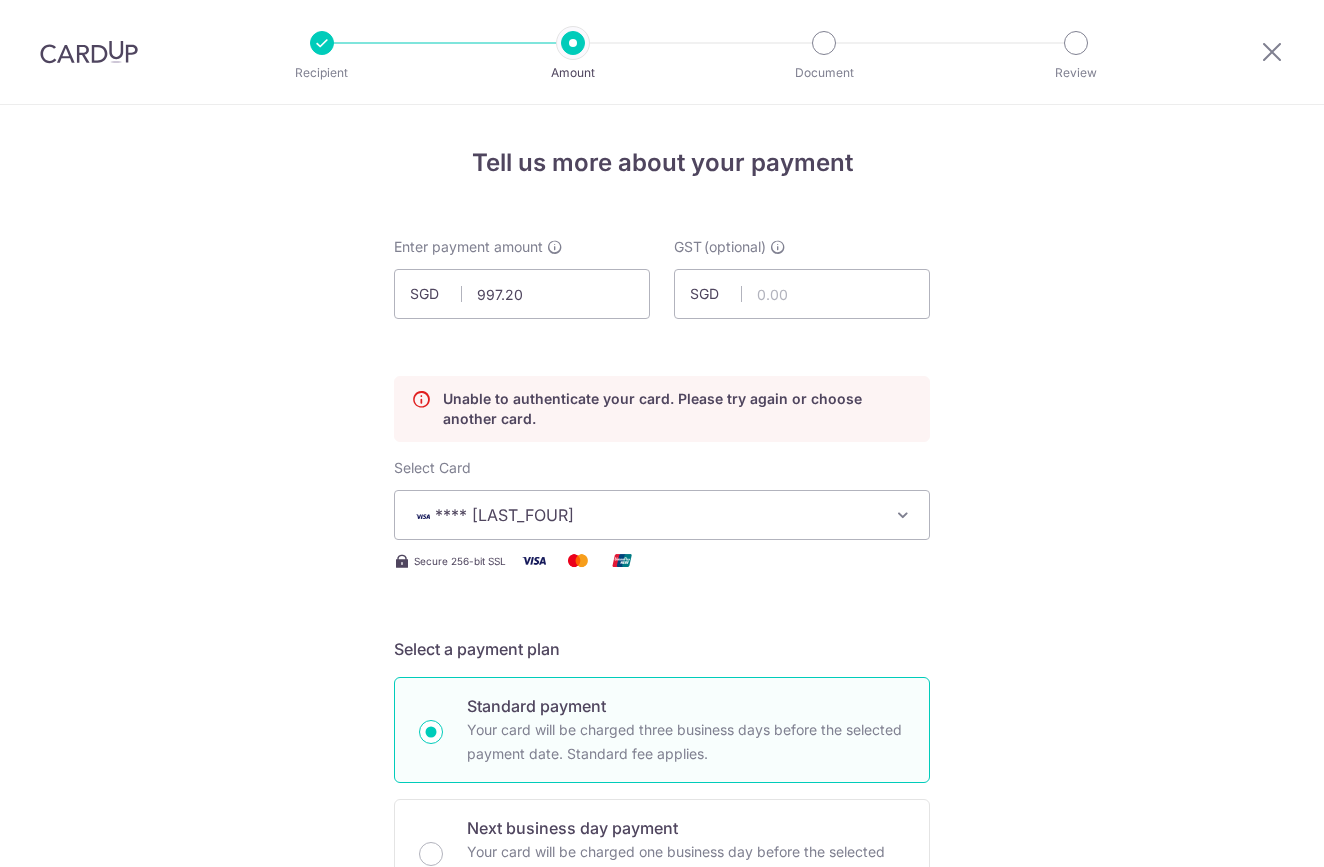 scroll, scrollTop: 0, scrollLeft: 0, axis: both 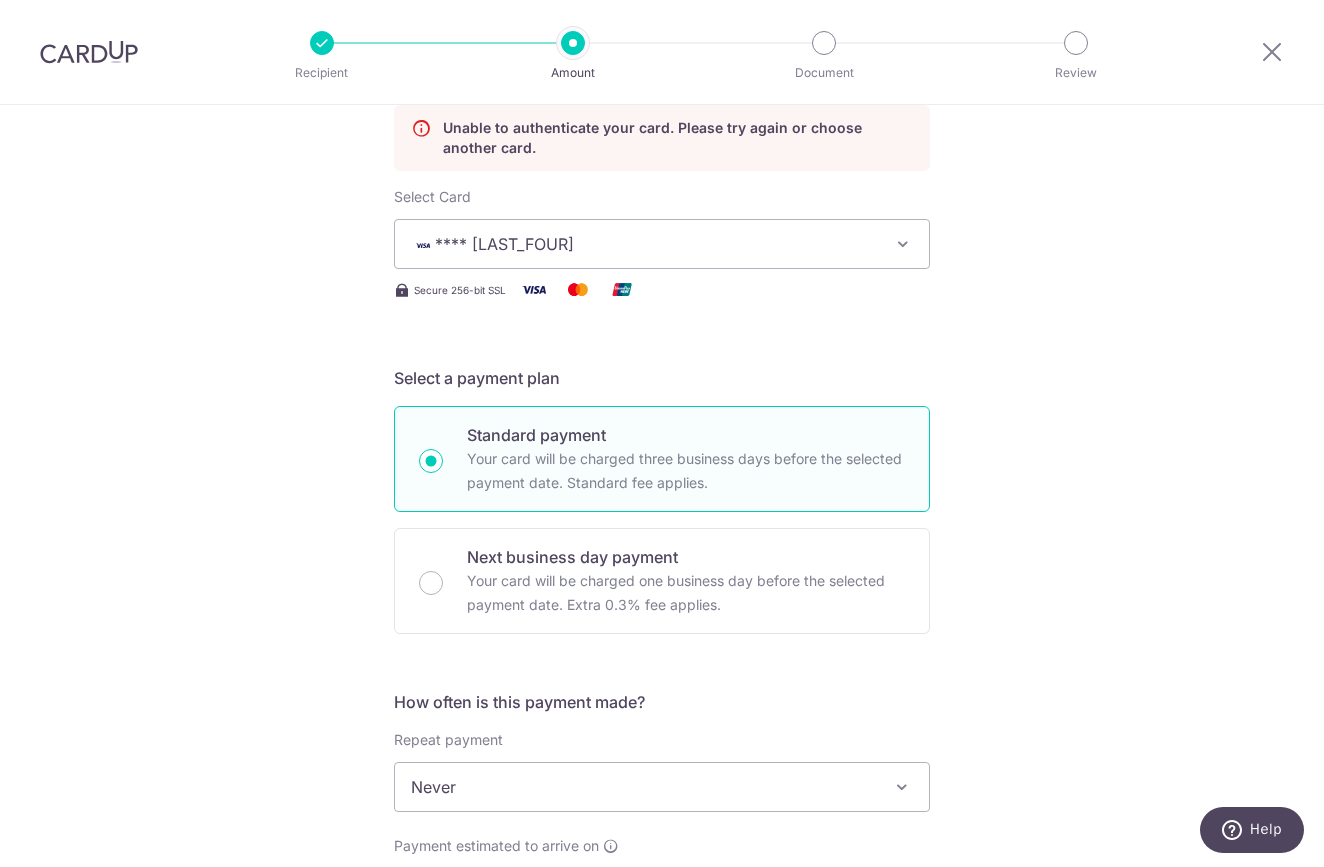 click on "**** 1223" at bounding box center (644, 244) 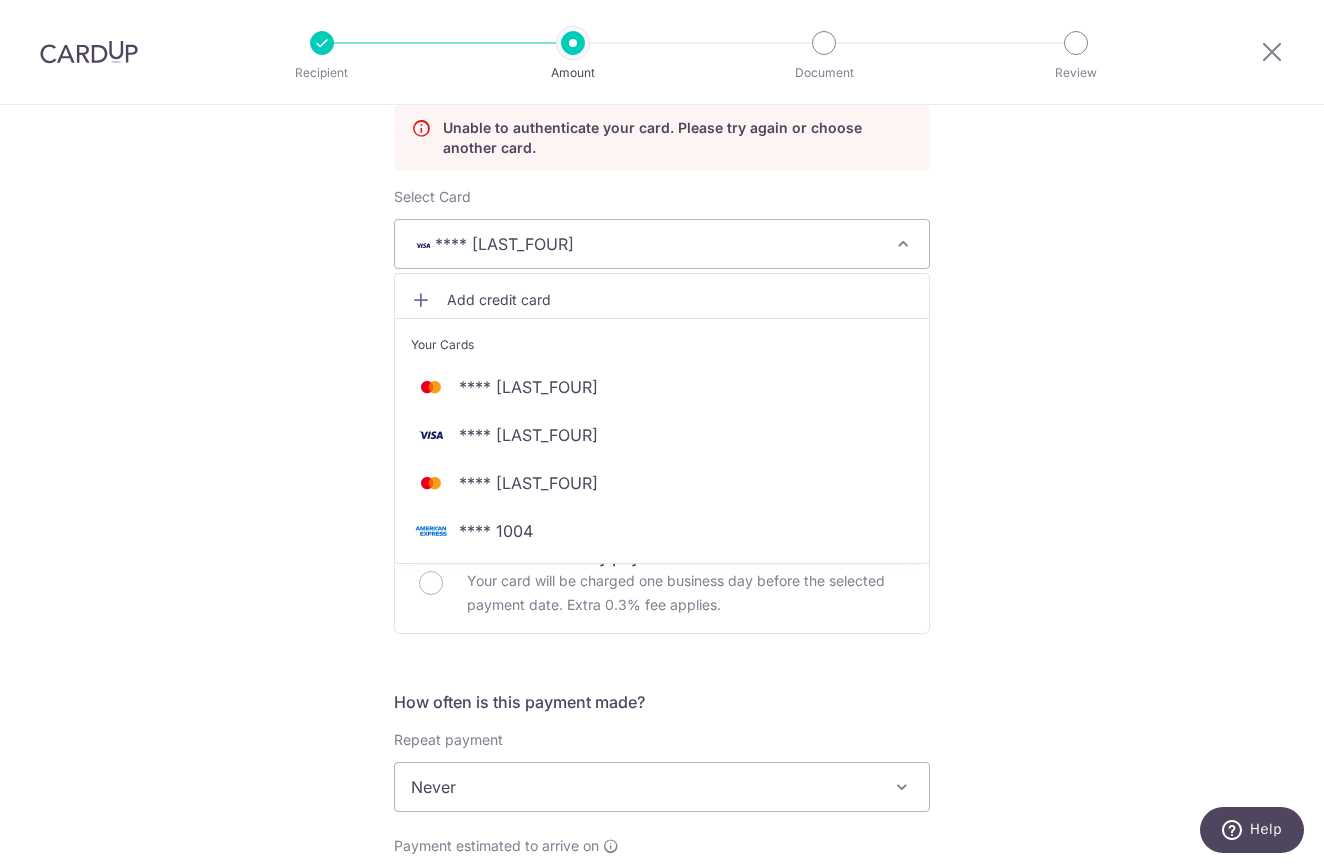 click on "Add credit card" at bounding box center [680, 300] 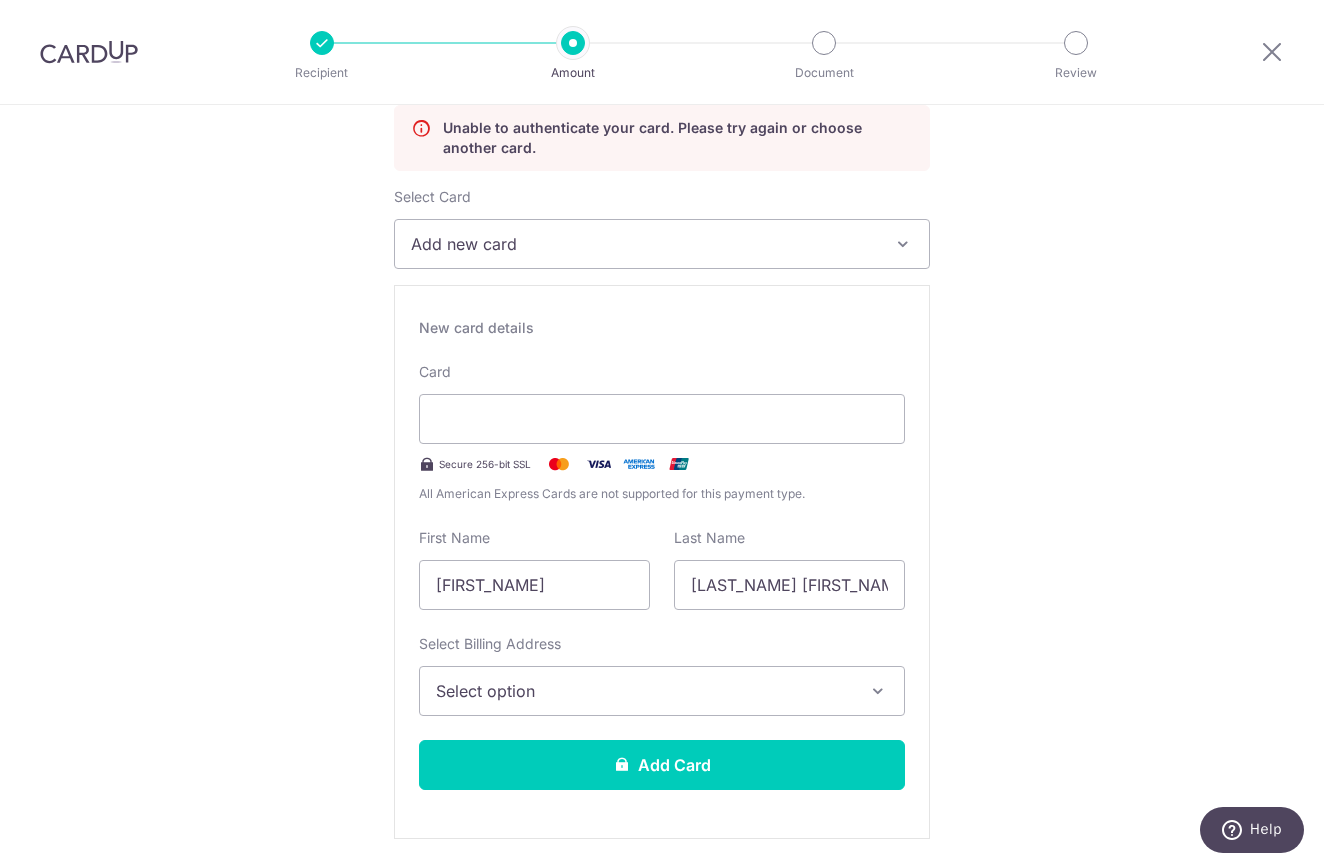 click on "Secure 256-bit SSL" at bounding box center (662, 464) 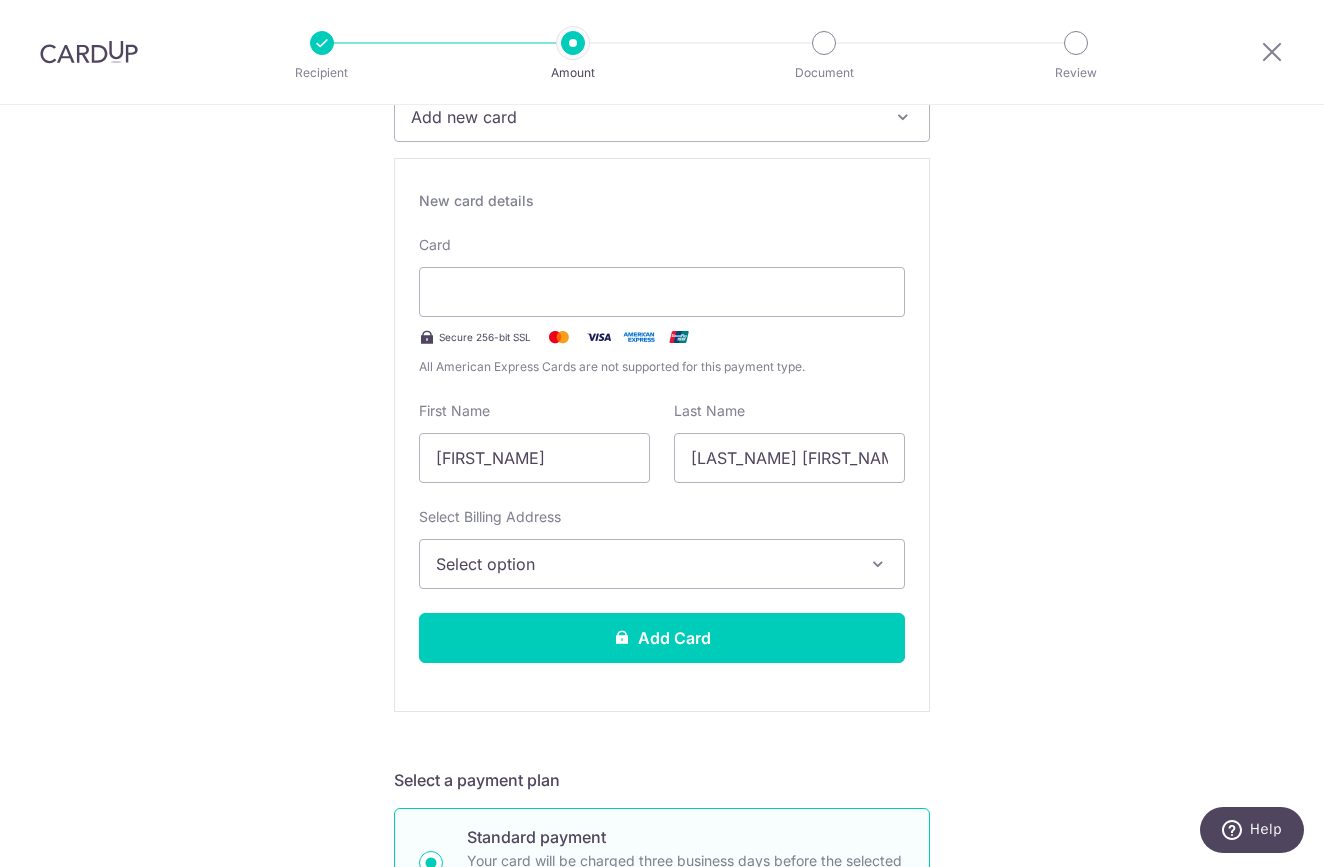 scroll, scrollTop: 399, scrollLeft: 0, axis: vertical 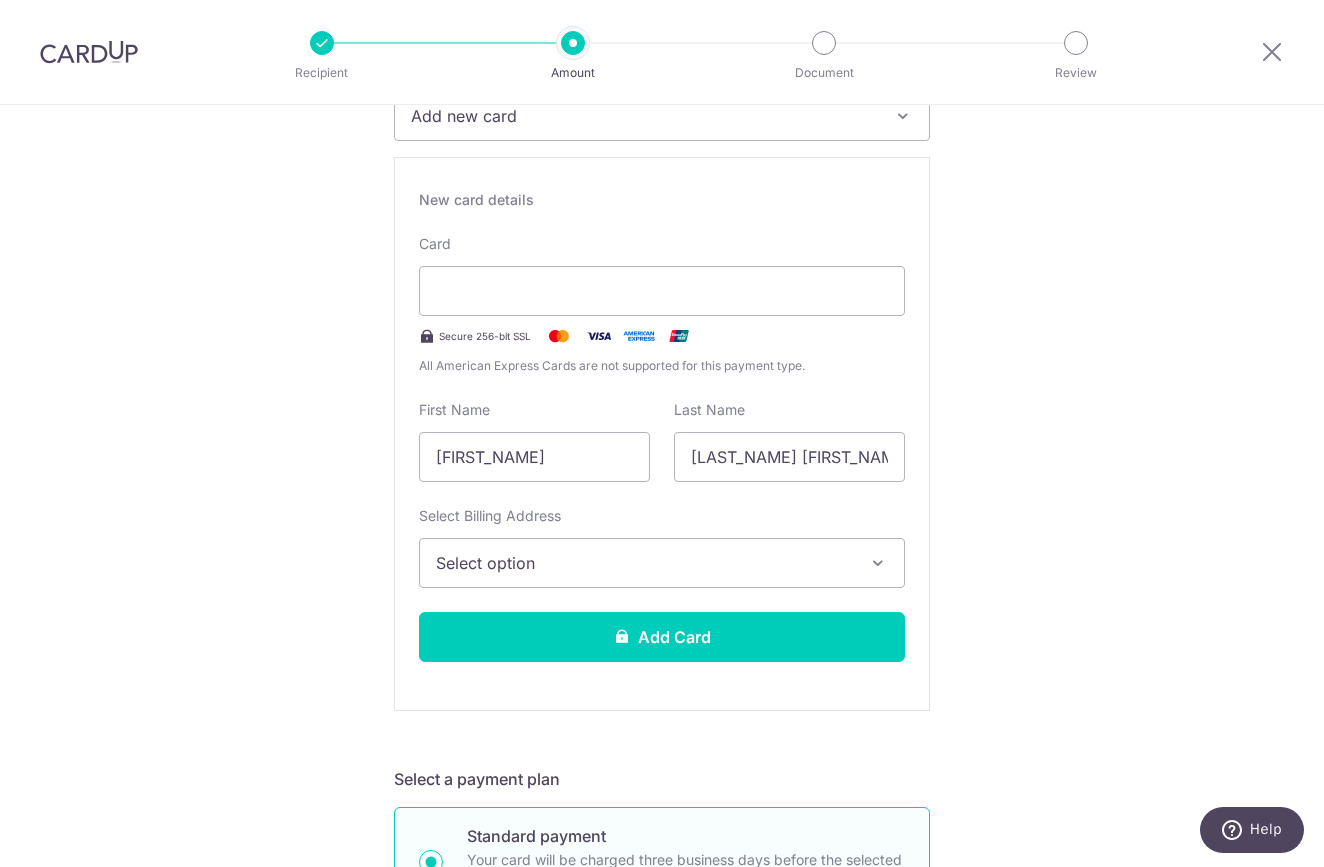 click on "Select option" at bounding box center (644, 563) 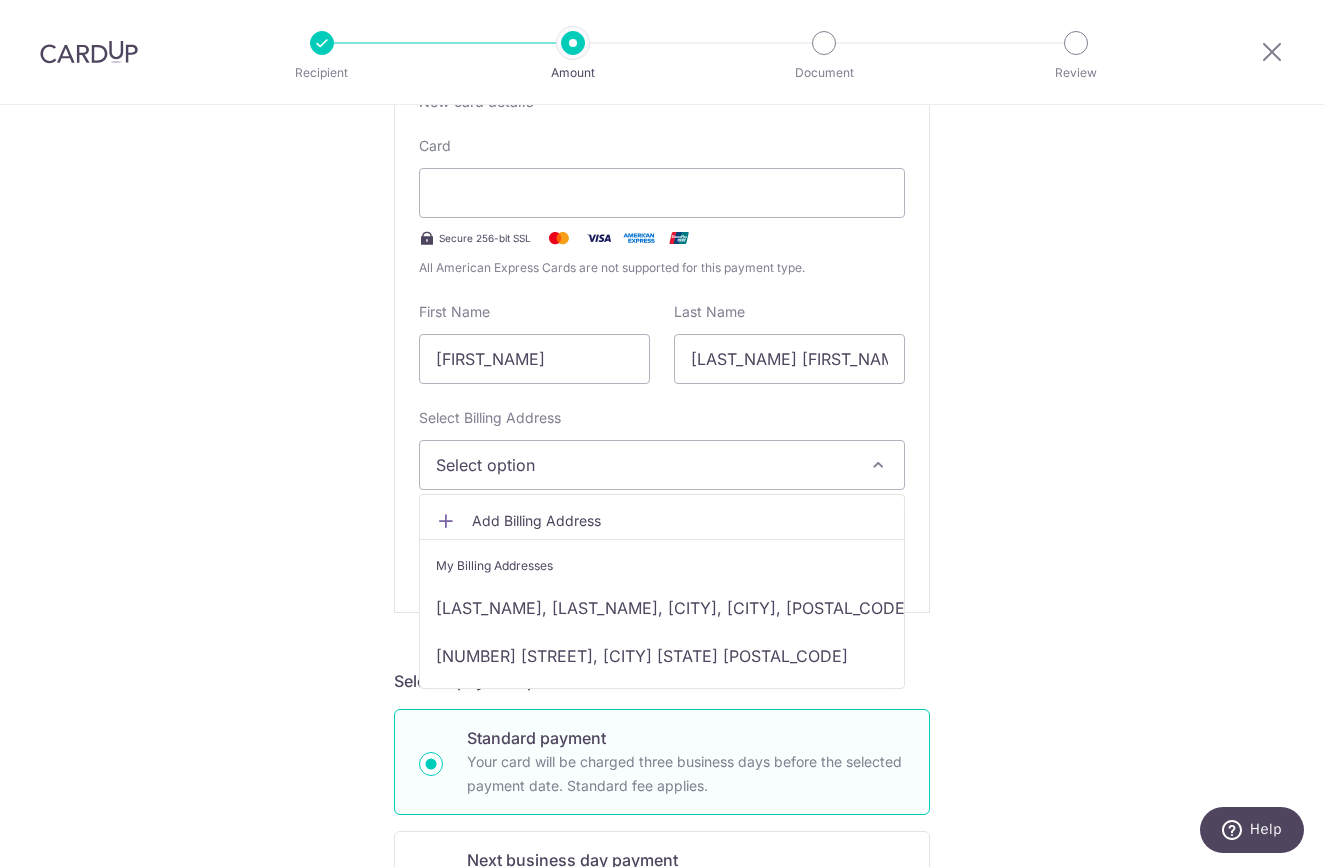 scroll, scrollTop: 500, scrollLeft: 0, axis: vertical 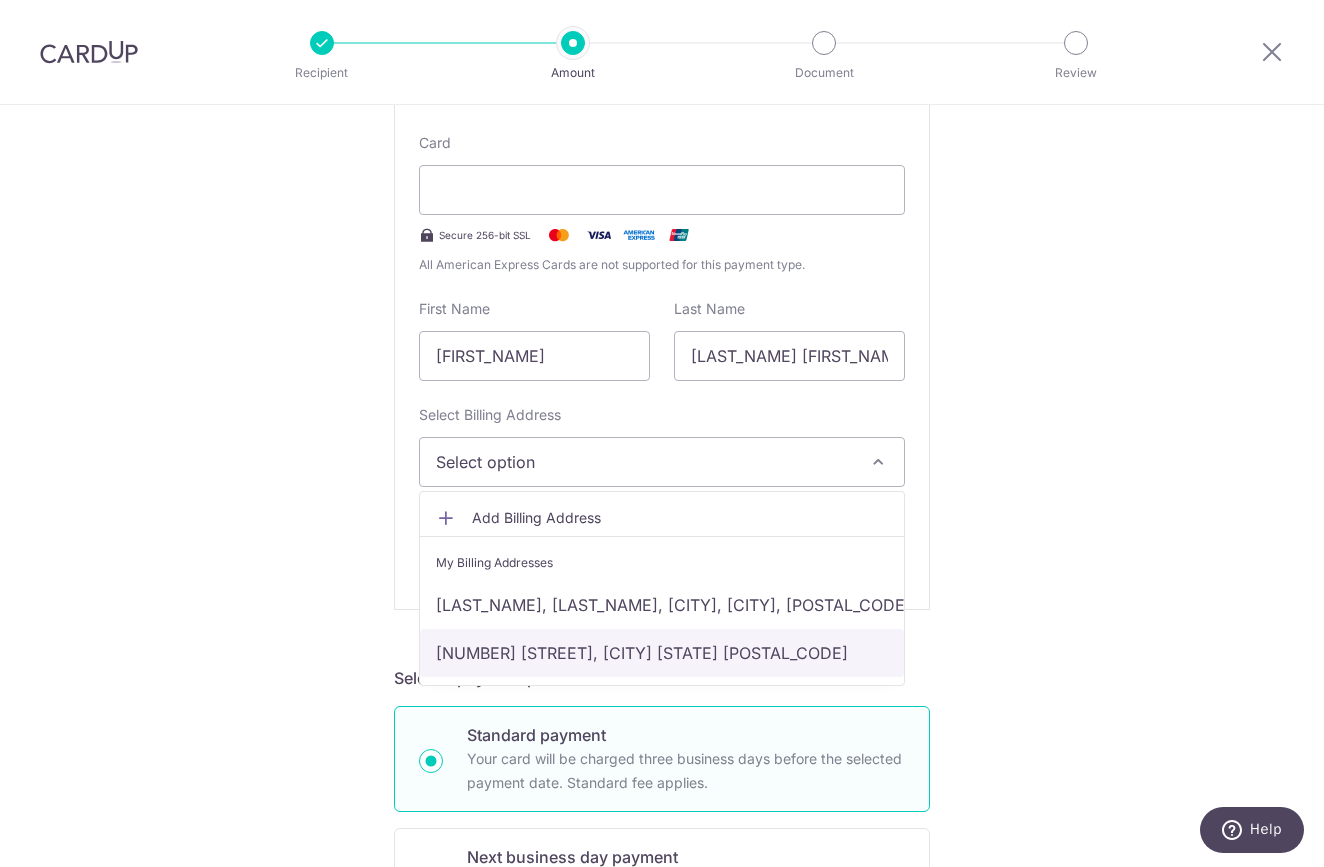 click on "[NUMBER] [STREET], [CITY] [STREET] #[NUMBER]-[NUMBER], [CITY], [CITY], [CITY]-[POSTAL_CODE]" at bounding box center [662, 653] 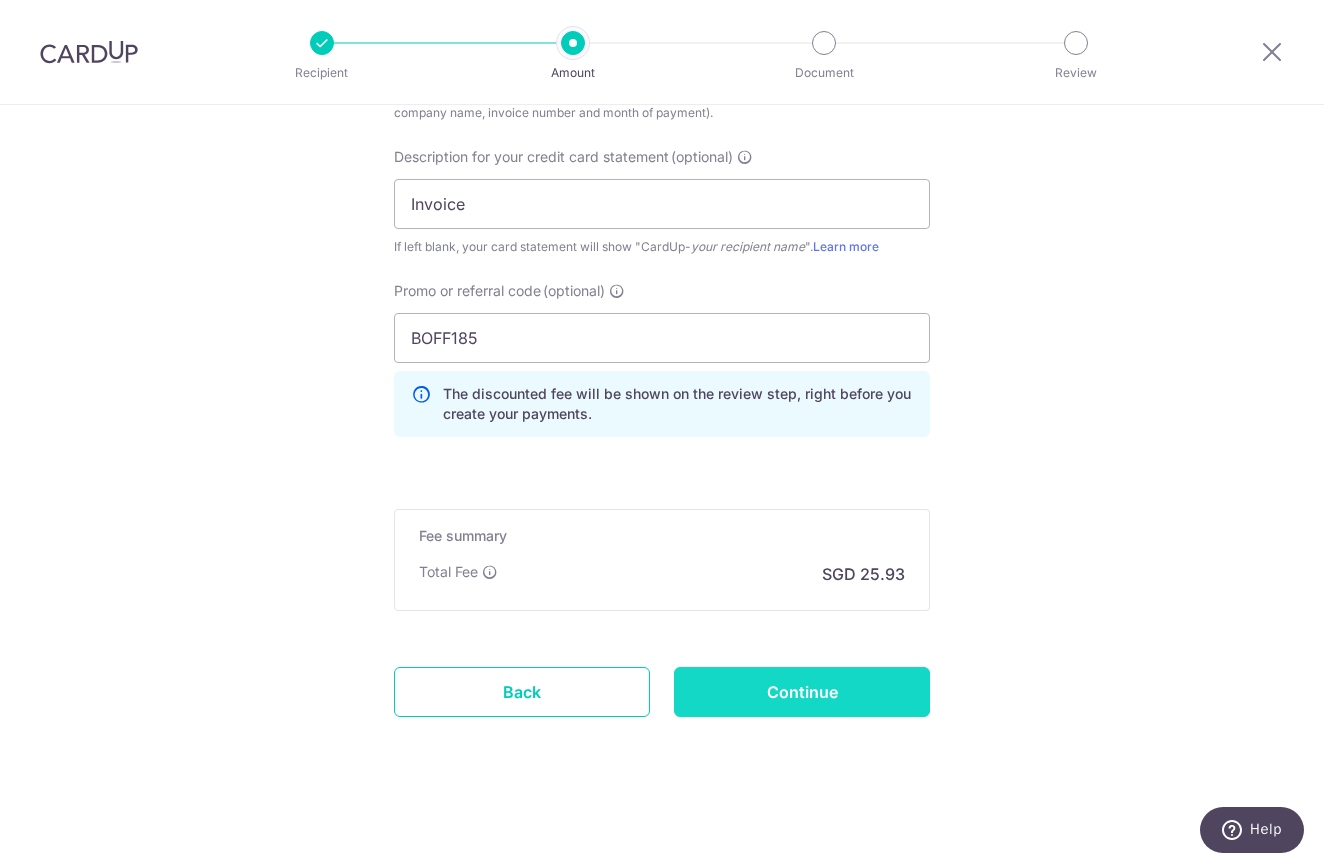 scroll, scrollTop: 1964, scrollLeft: 0, axis: vertical 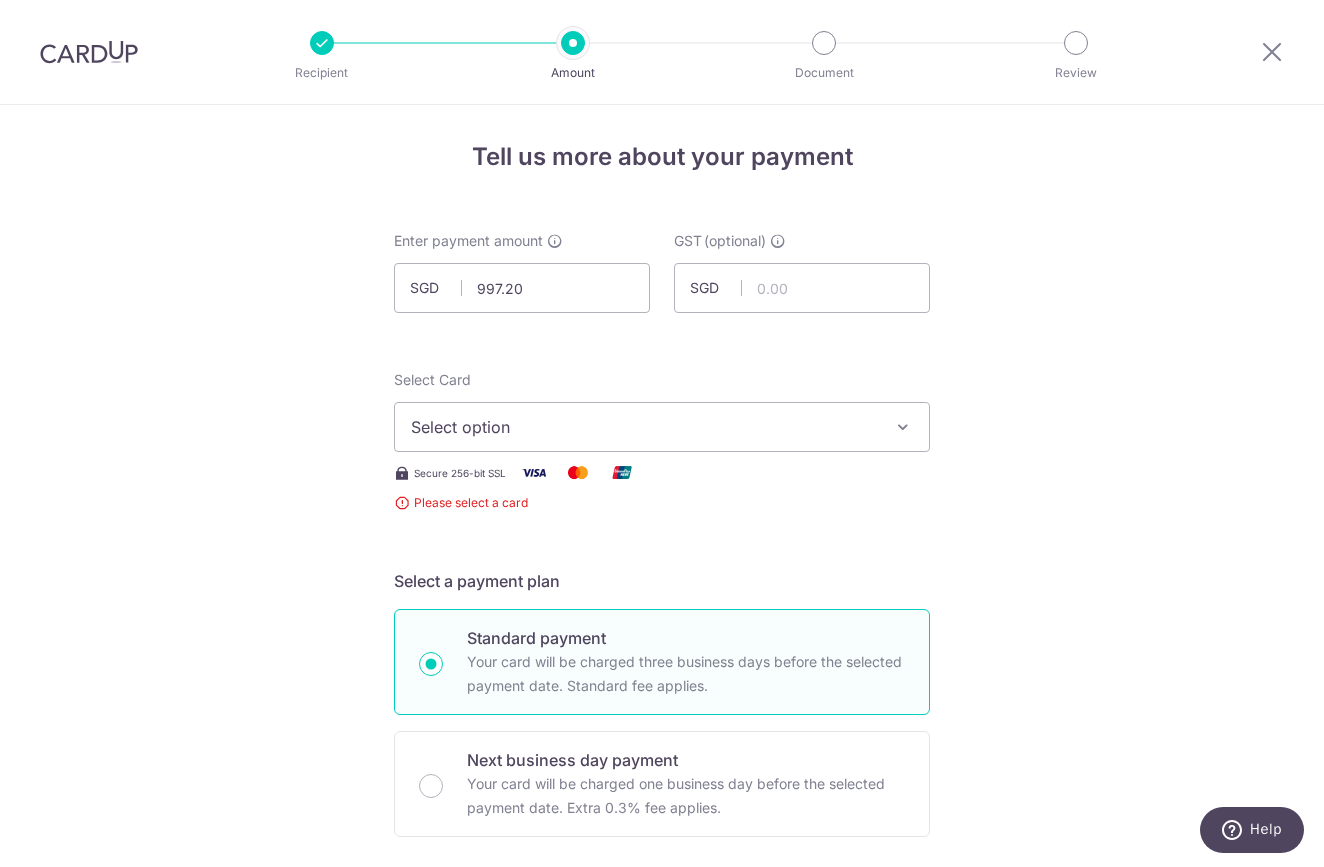click on "Select option" at bounding box center [644, 427] 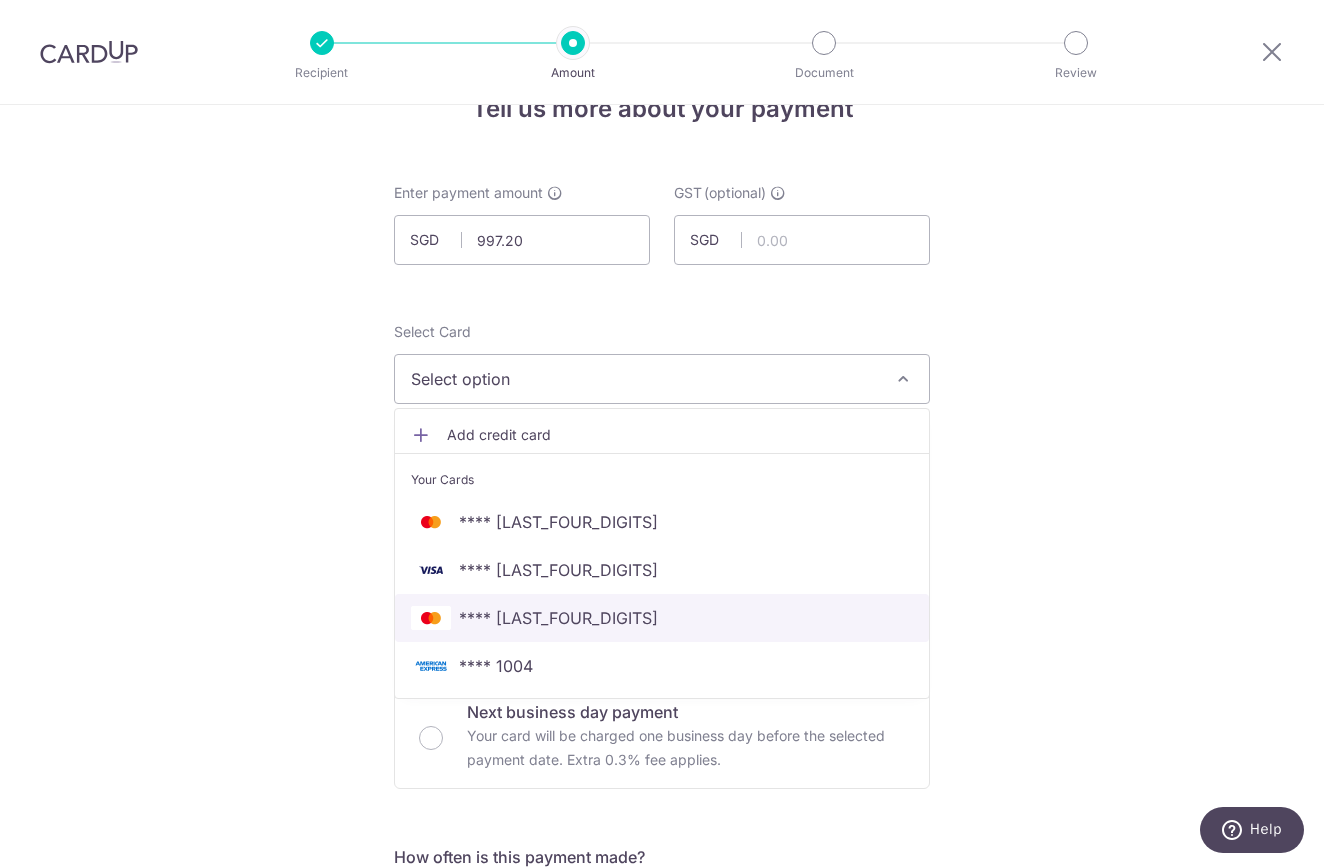 scroll, scrollTop: 64, scrollLeft: 0, axis: vertical 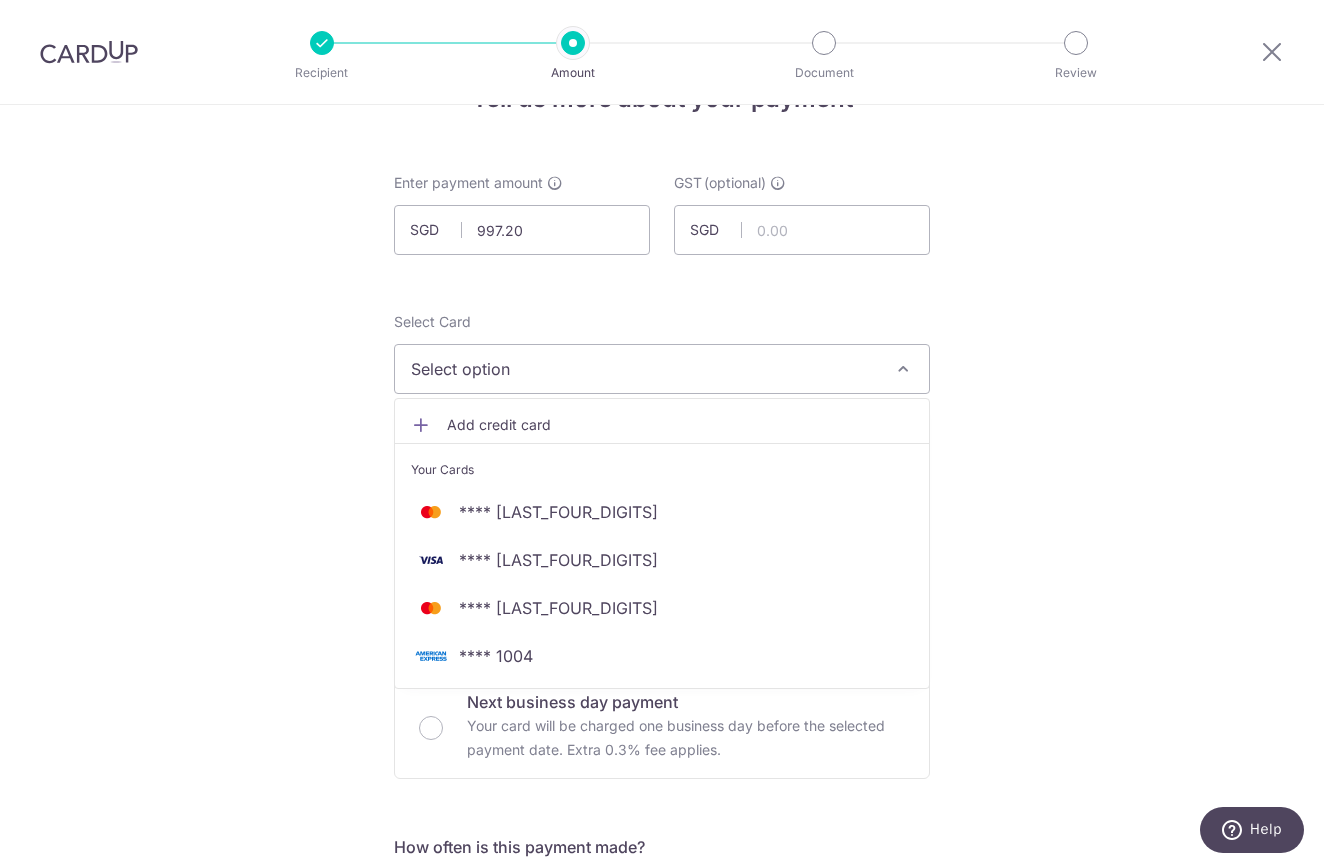 click on "Your Cards" at bounding box center (662, 470) 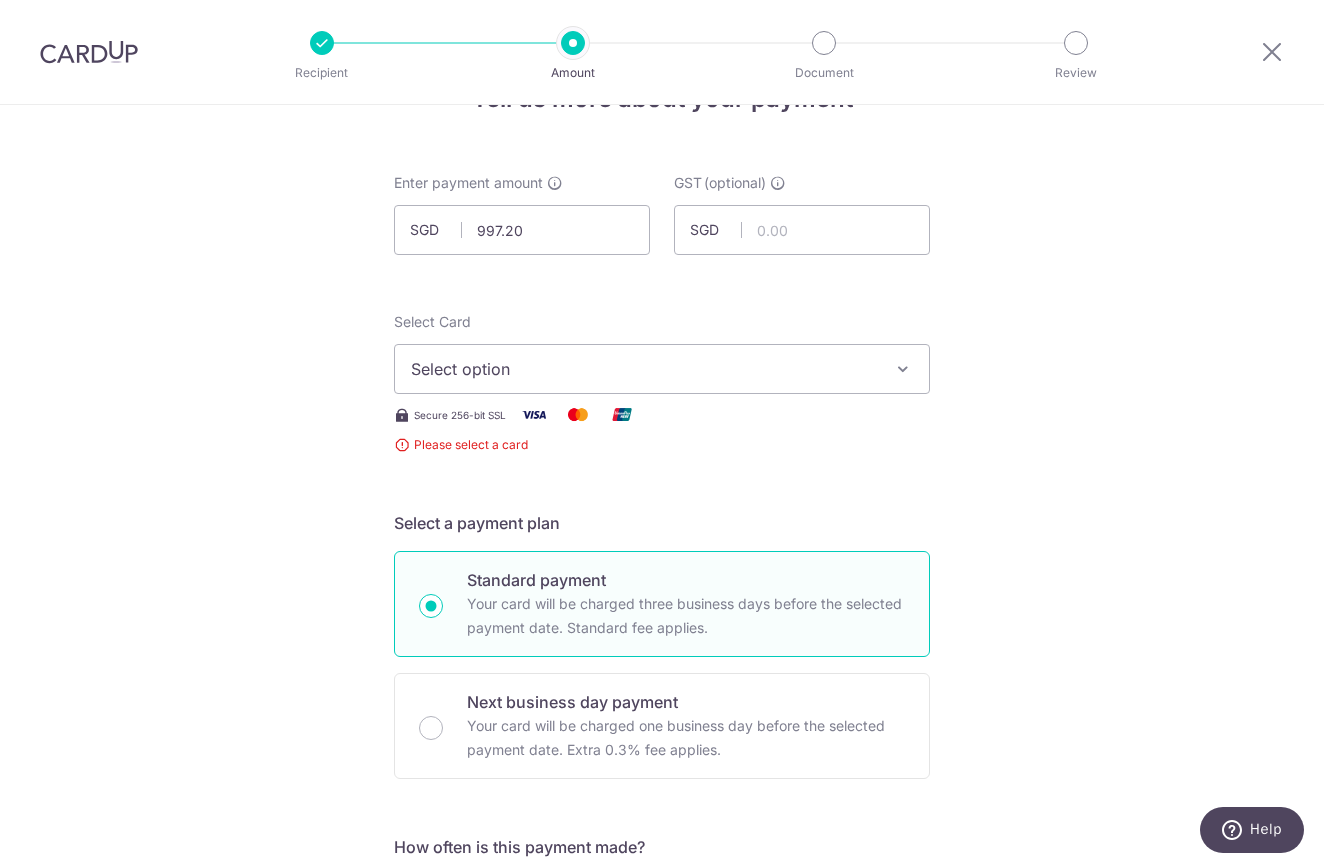 click on "Select option" at bounding box center [662, 369] 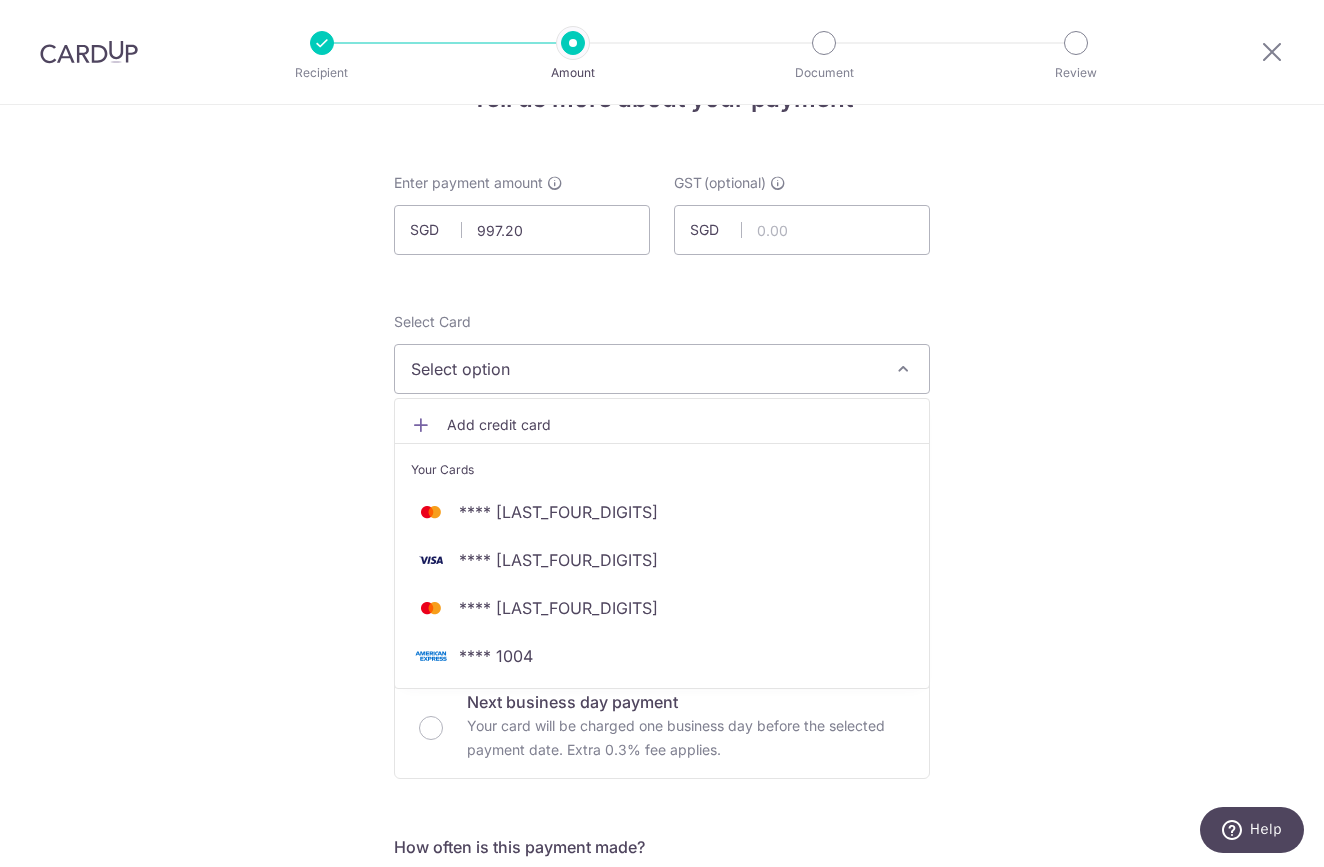 click on "Add credit card" at bounding box center (662, 425) 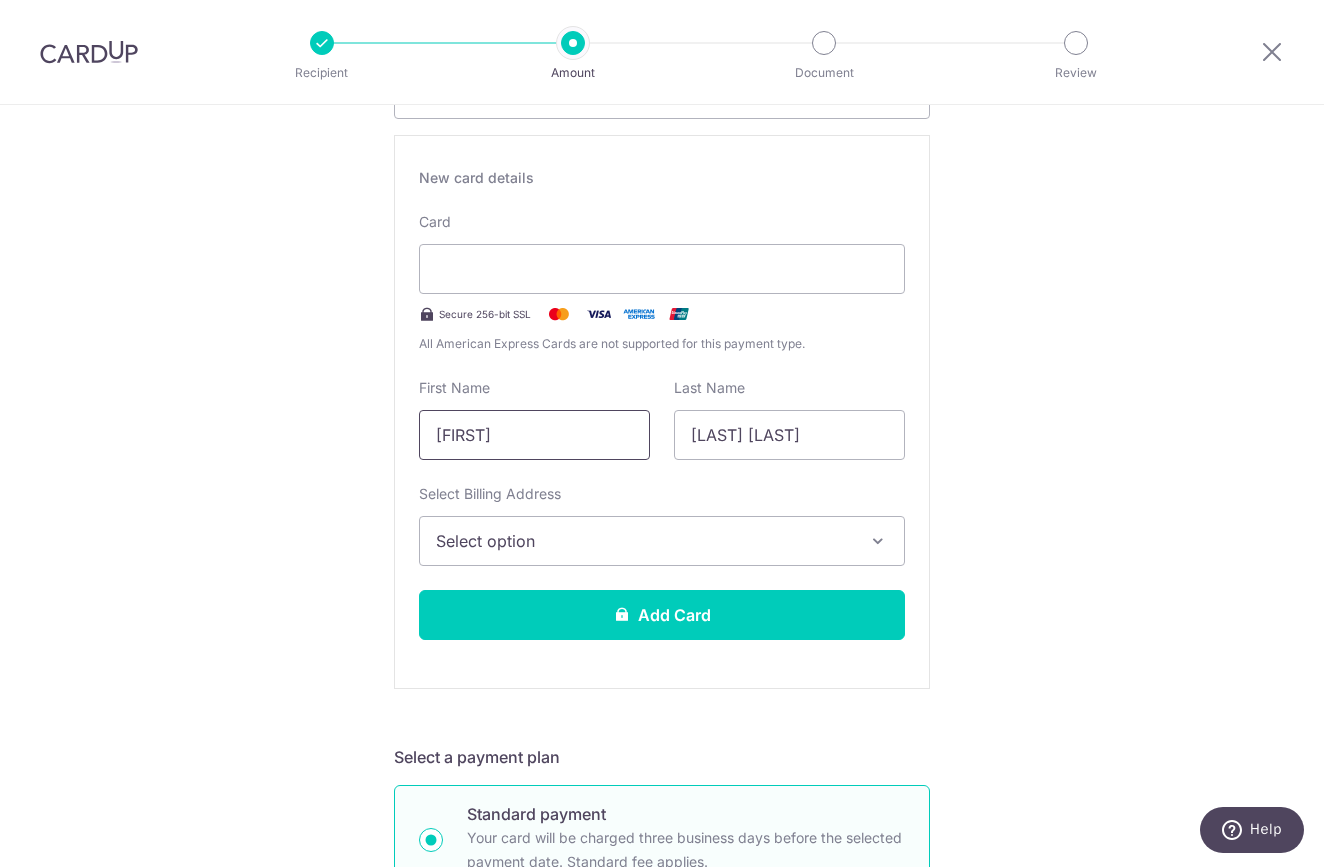 scroll, scrollTop: 340, scrollLeft: 0, axis: vertical 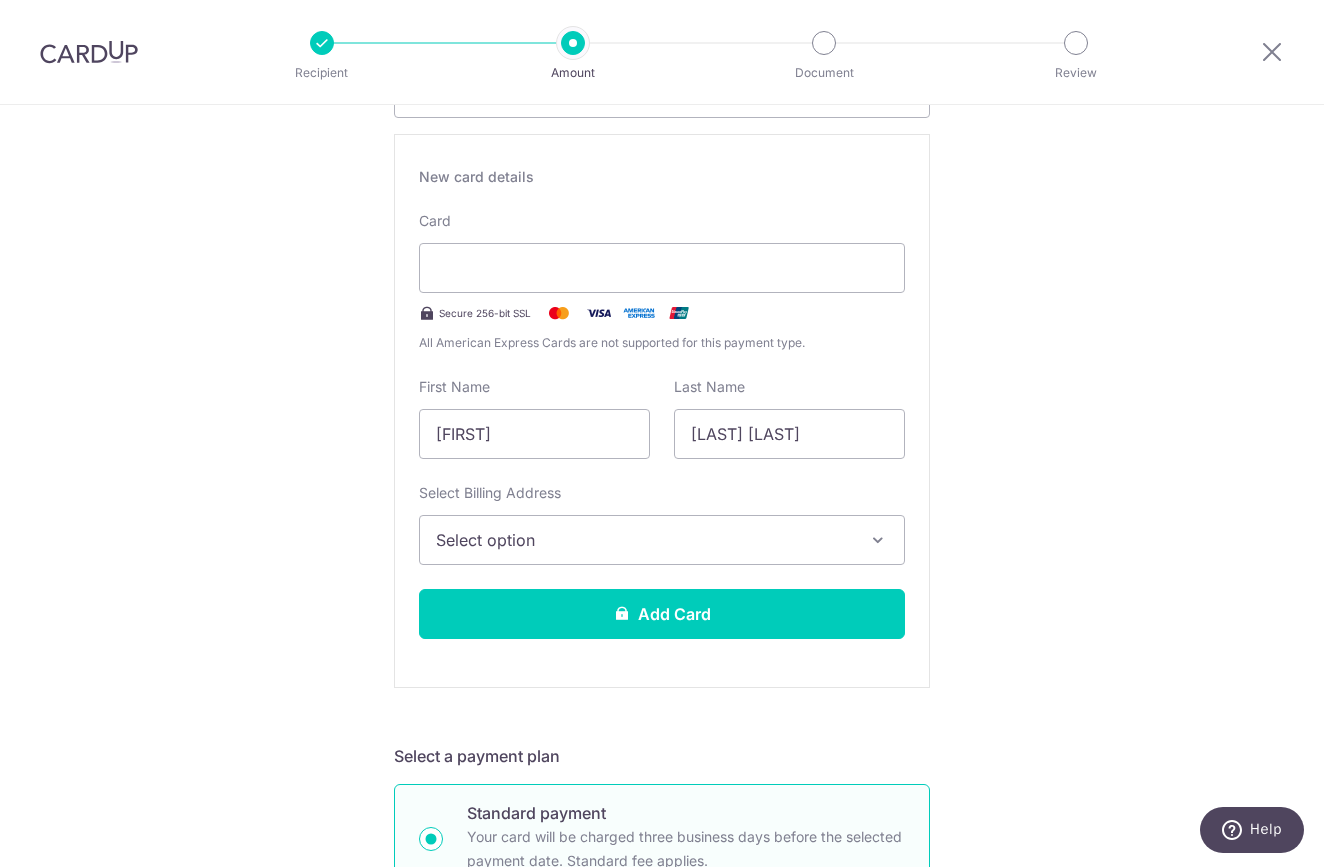 click on "Select option" at bounding box center [662, 540] 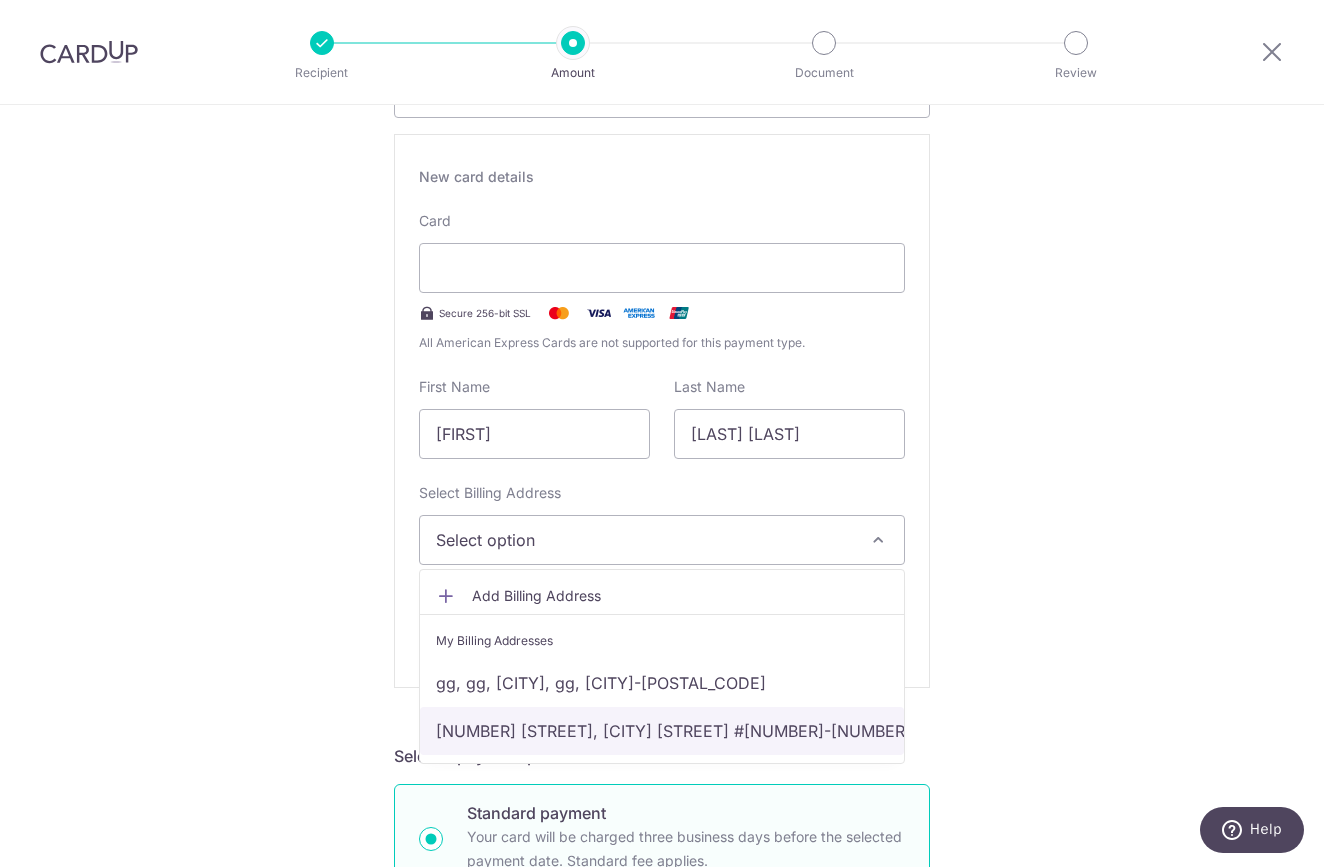 click on "111 Somerset Road, Triplone Somerset #01-08, Singapore, Singapore, Singapore-238164" at bounding box center (662, 731) 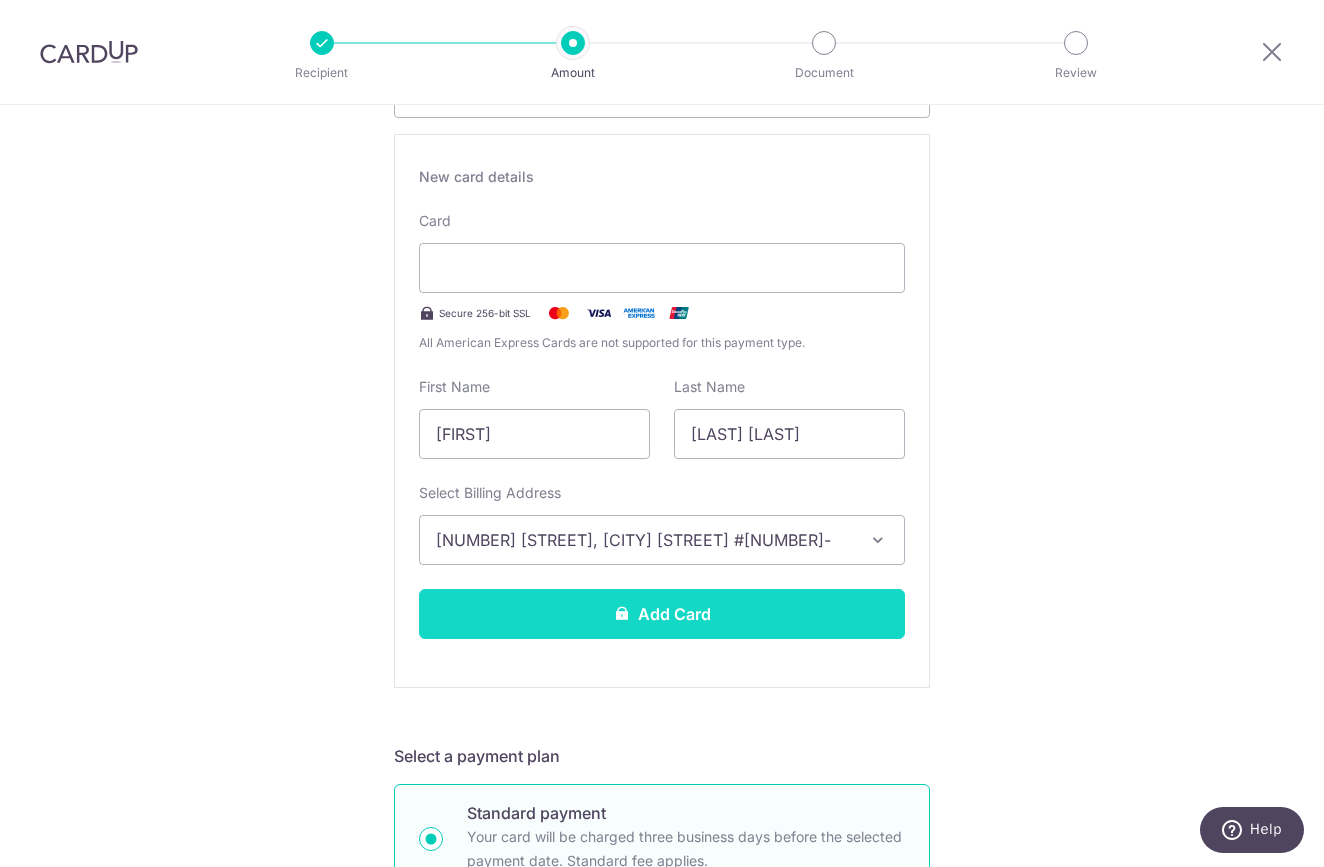 click on "Add Card" at bounding box center (662, 614) 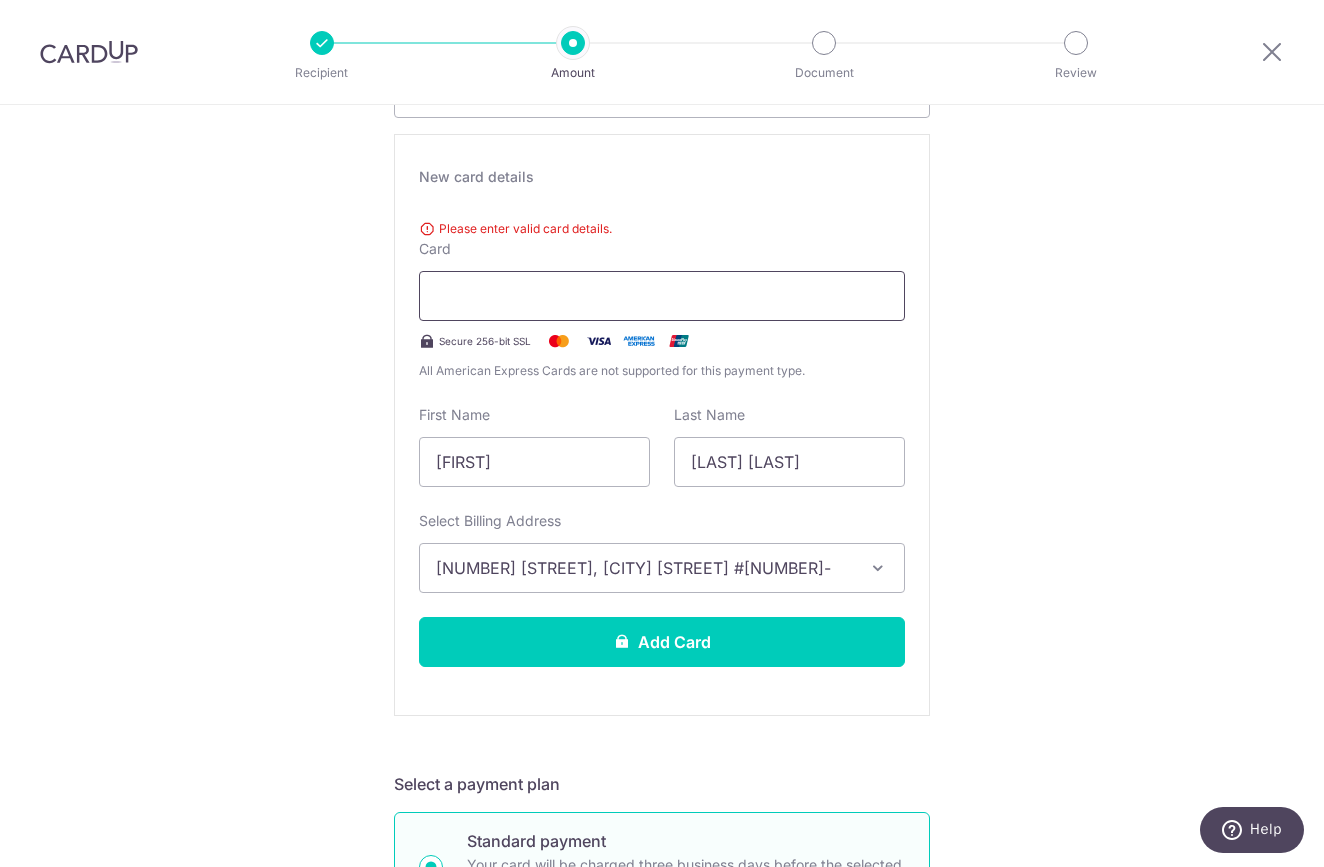 click at bounding box center [662, 296] 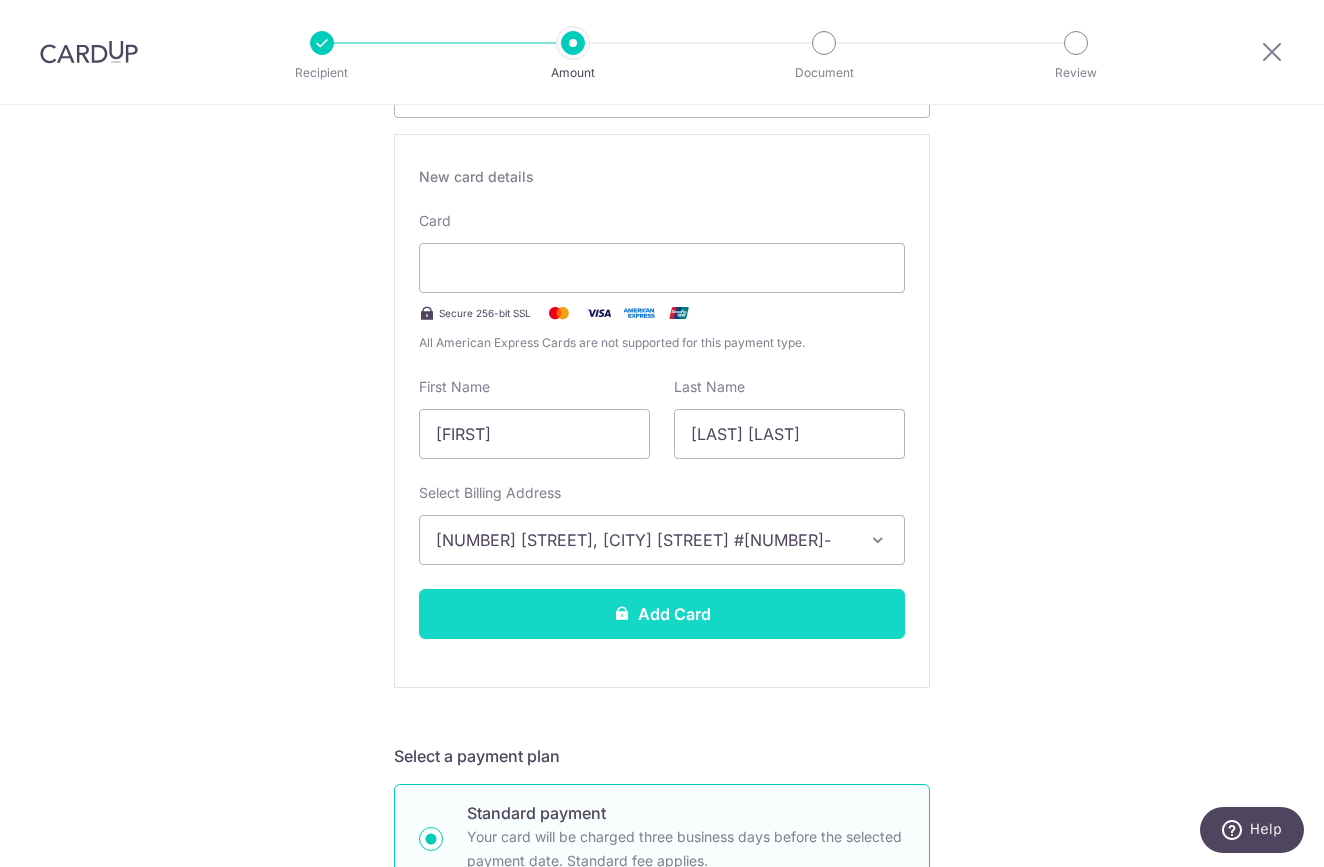 click on "Add Card" at bounding box center [662, 614] 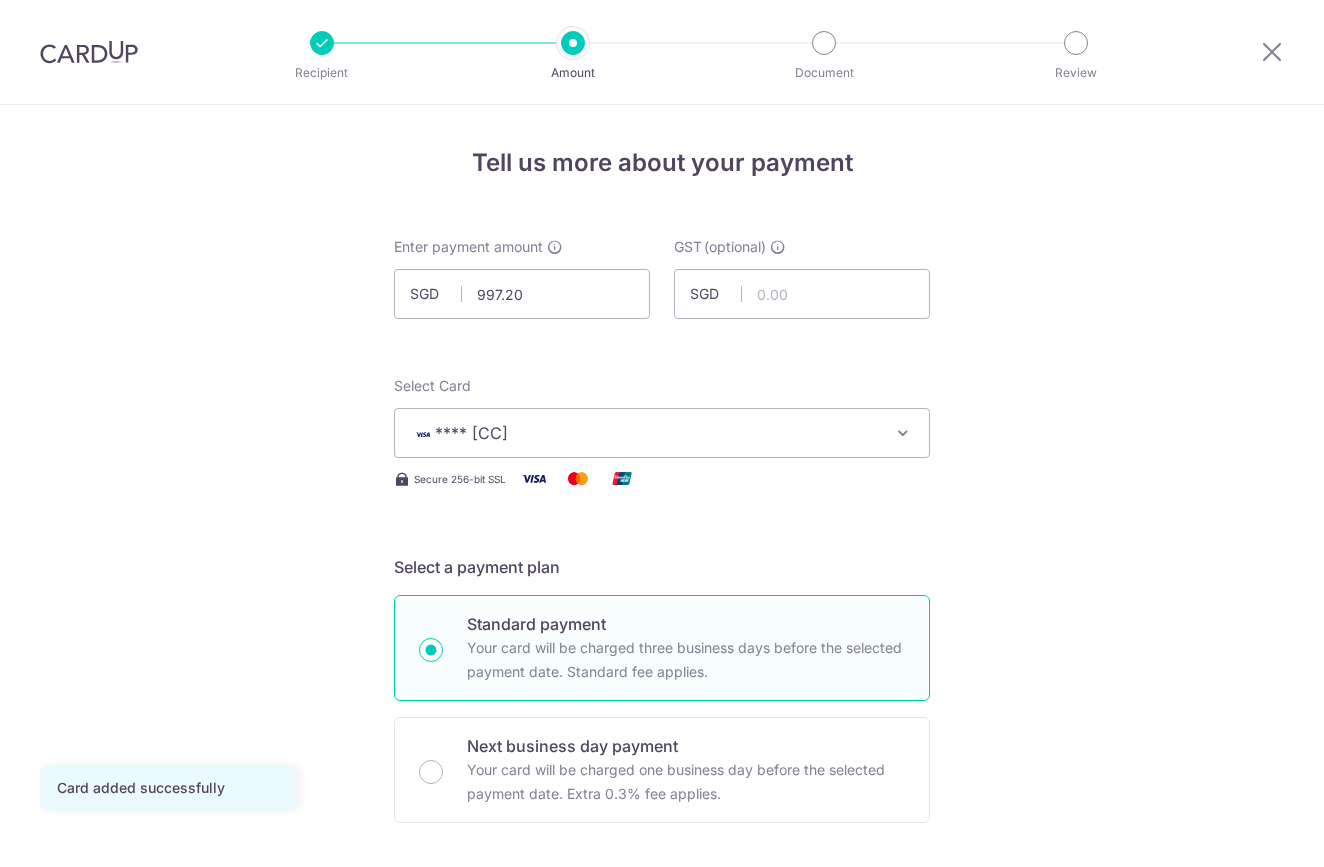 scroll, scrollTop: 0, scrollLeft: 0, axis: both 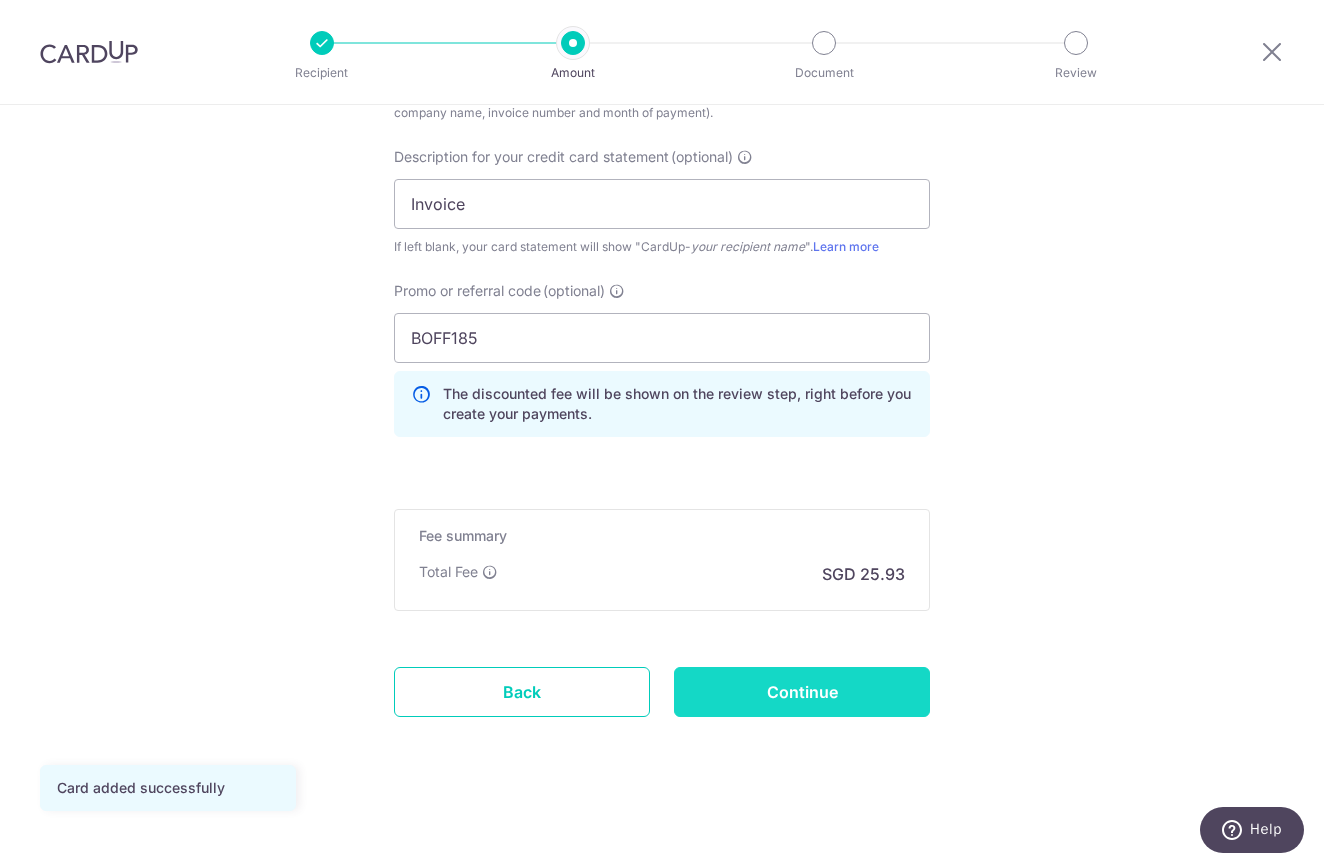 click on "Continue" at bounding box center (802, 692) 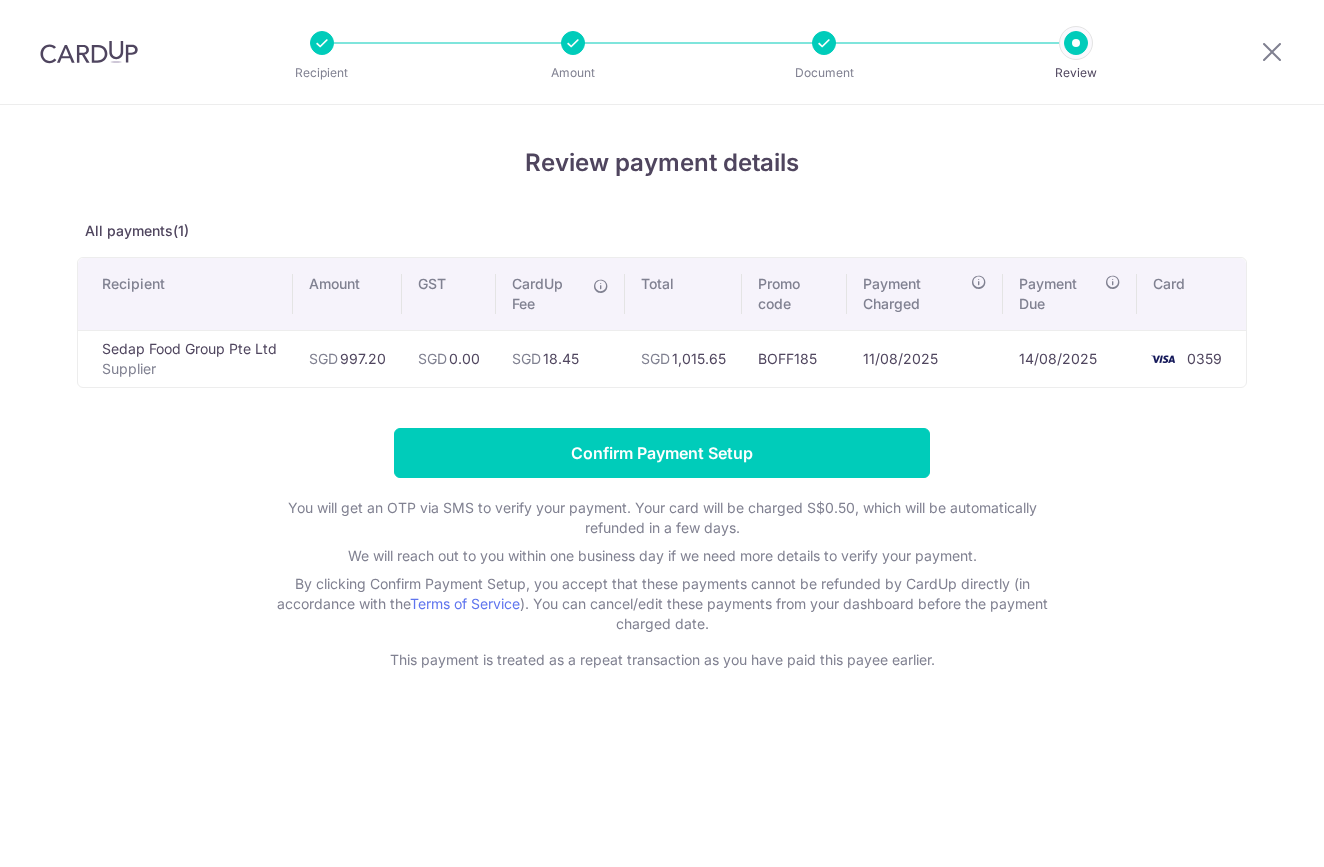 scroll, scrollTop: 0, scrollLeft: 0, axis: both 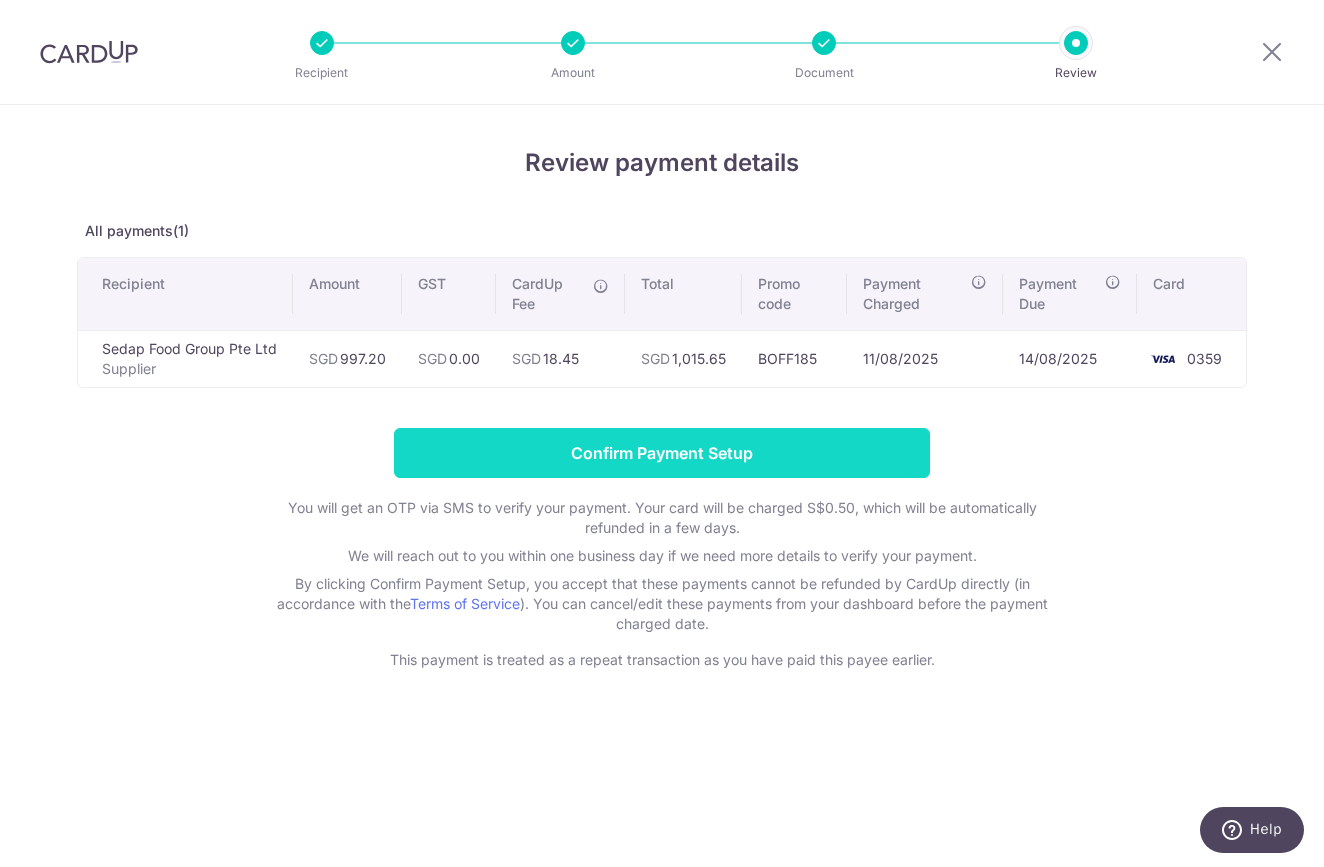 click on "Confirm Payment Setup" at bounding box center (662, 453) 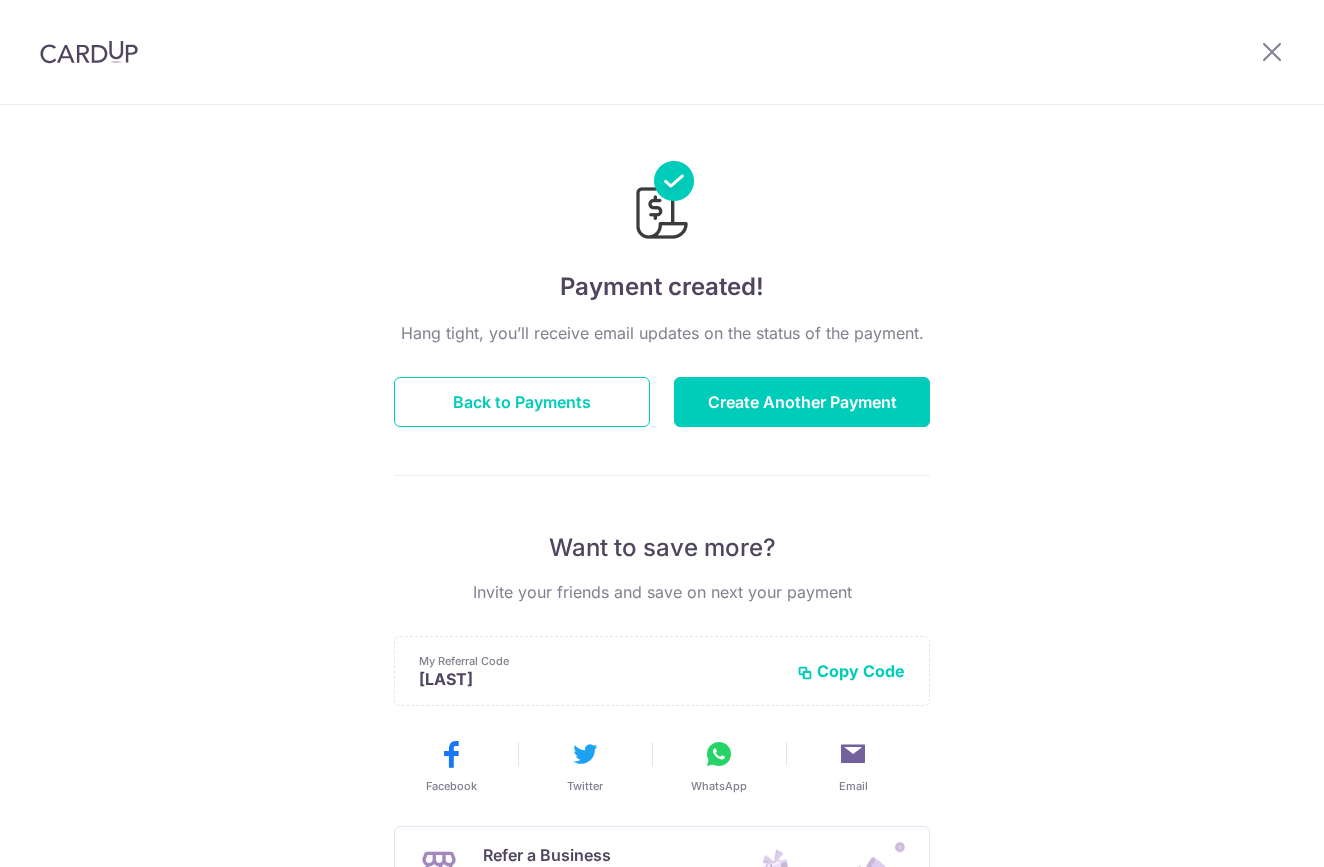 scroll, scrollTop: 0, scrollLeft: 0, axis: both 